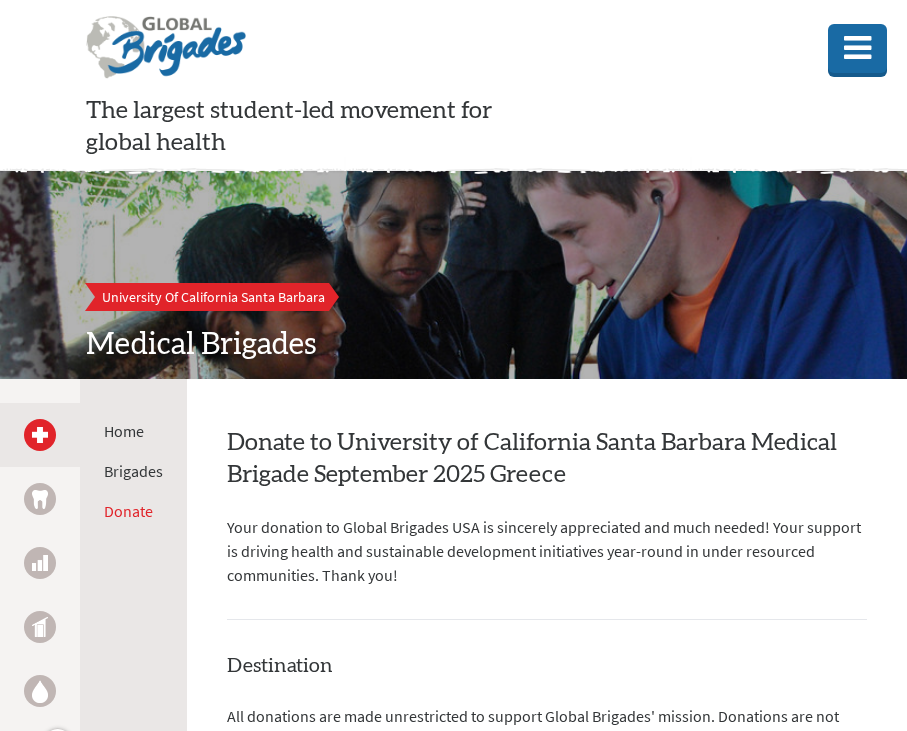 select on "098C3E9E-310A-11F0-B8AC-42010A400003" 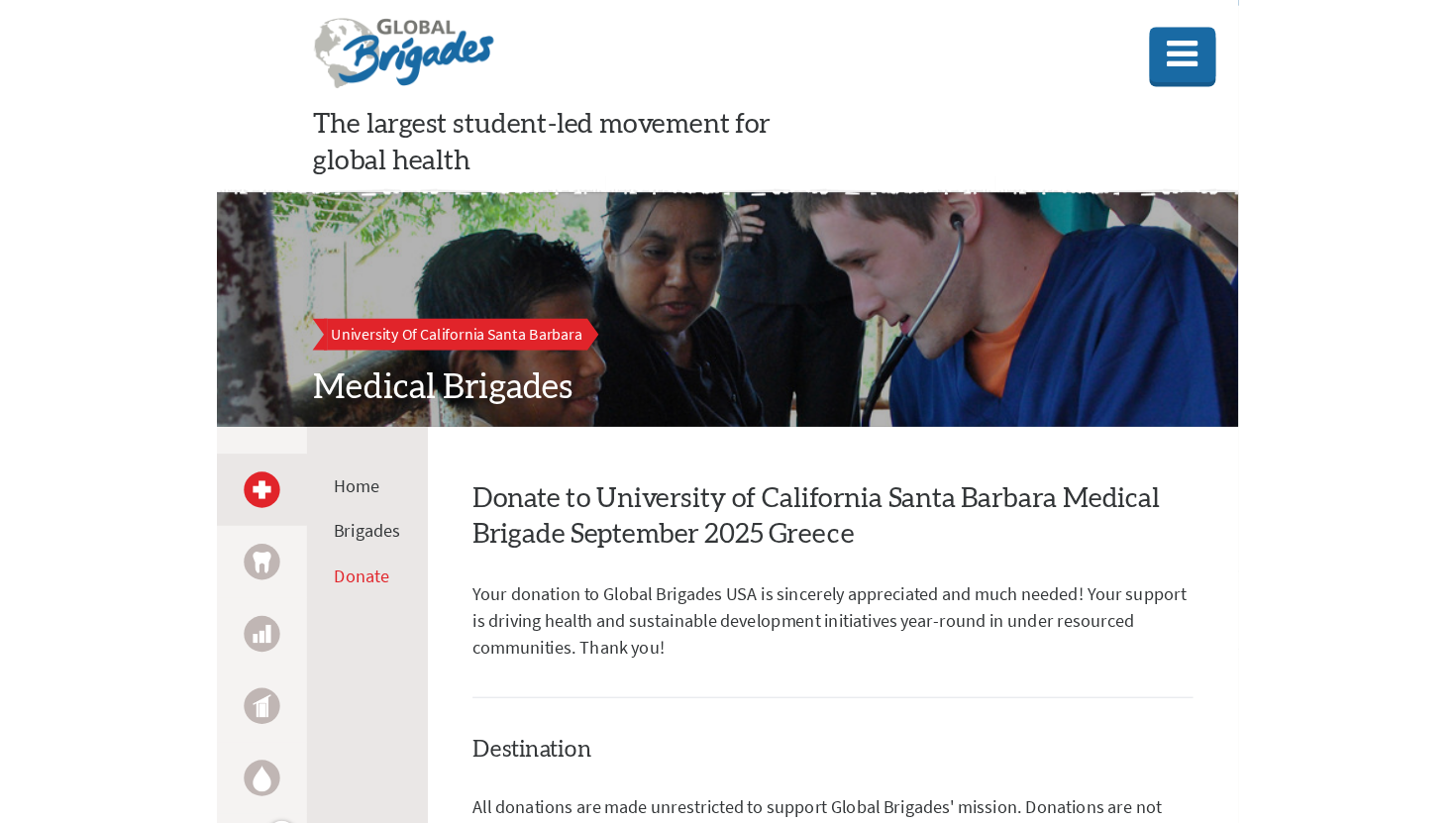 scroll, scrollTop: 0, scrollLeft: 0, axis: both 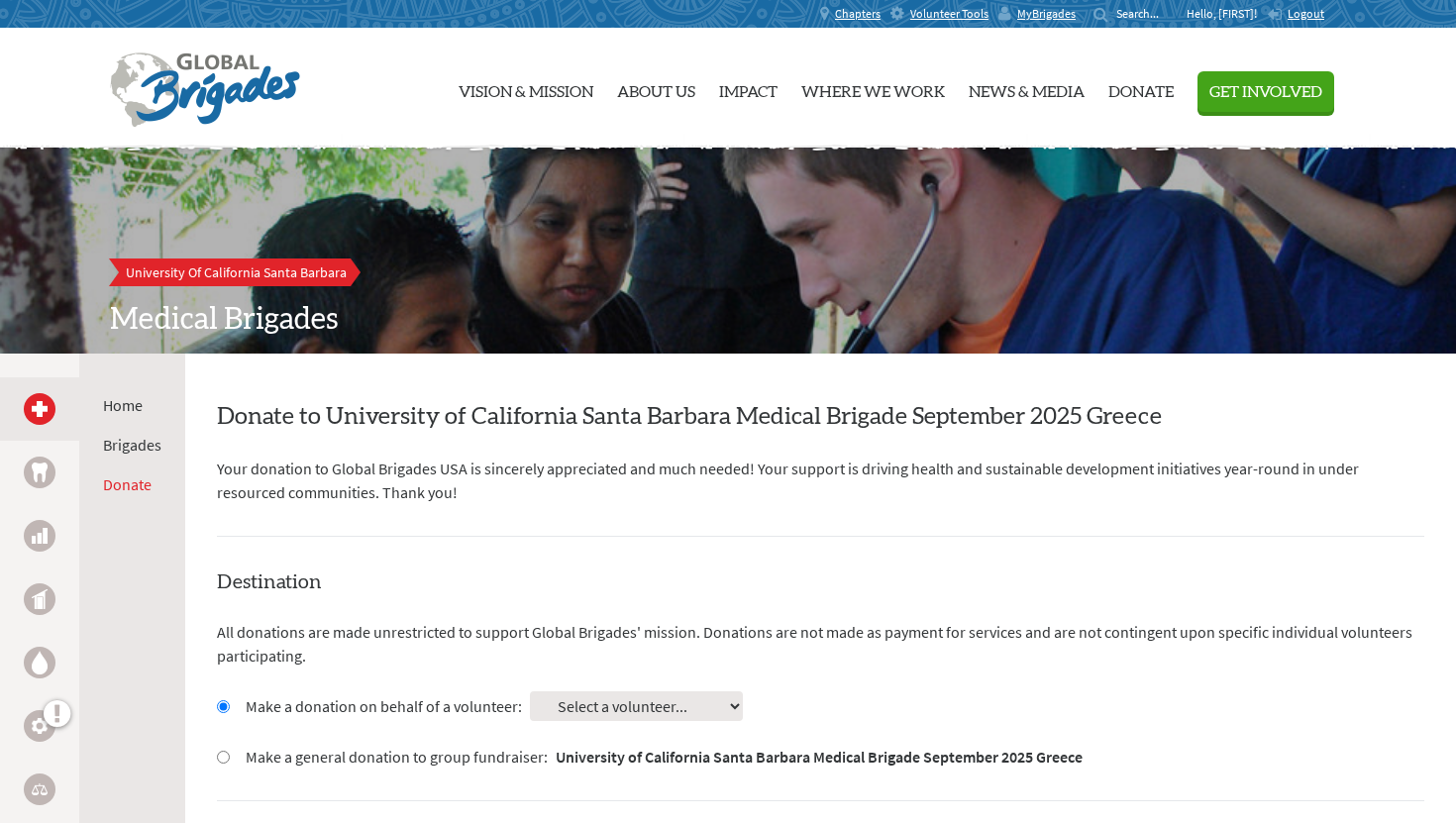 click on "Home Brigades Donate" at bounding box center [132, 445] 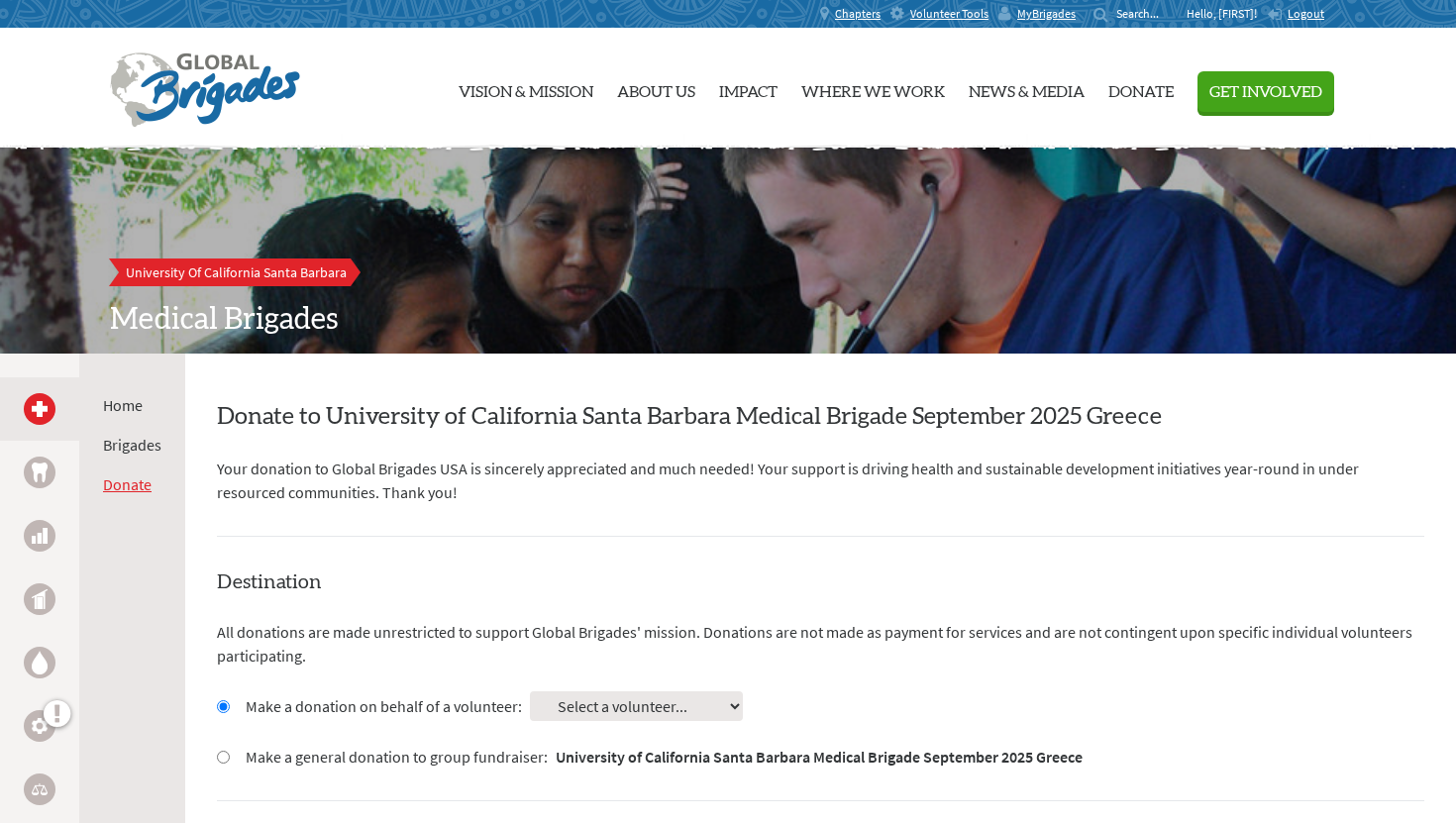 click on "Donate" at bounding box center [127, 484] 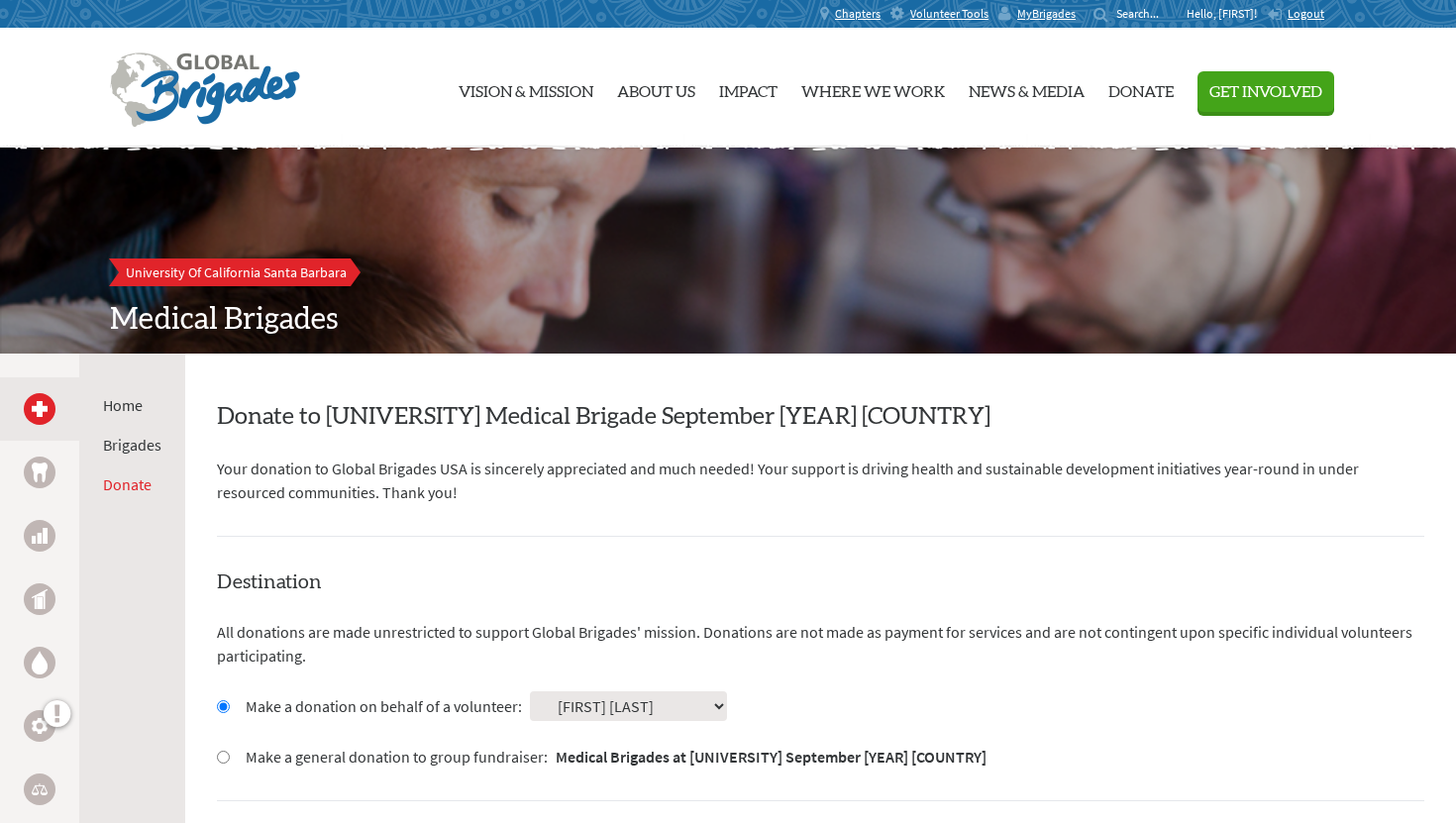scroll, scrollTop: 50, scrollLeft: 0, axis: vertical 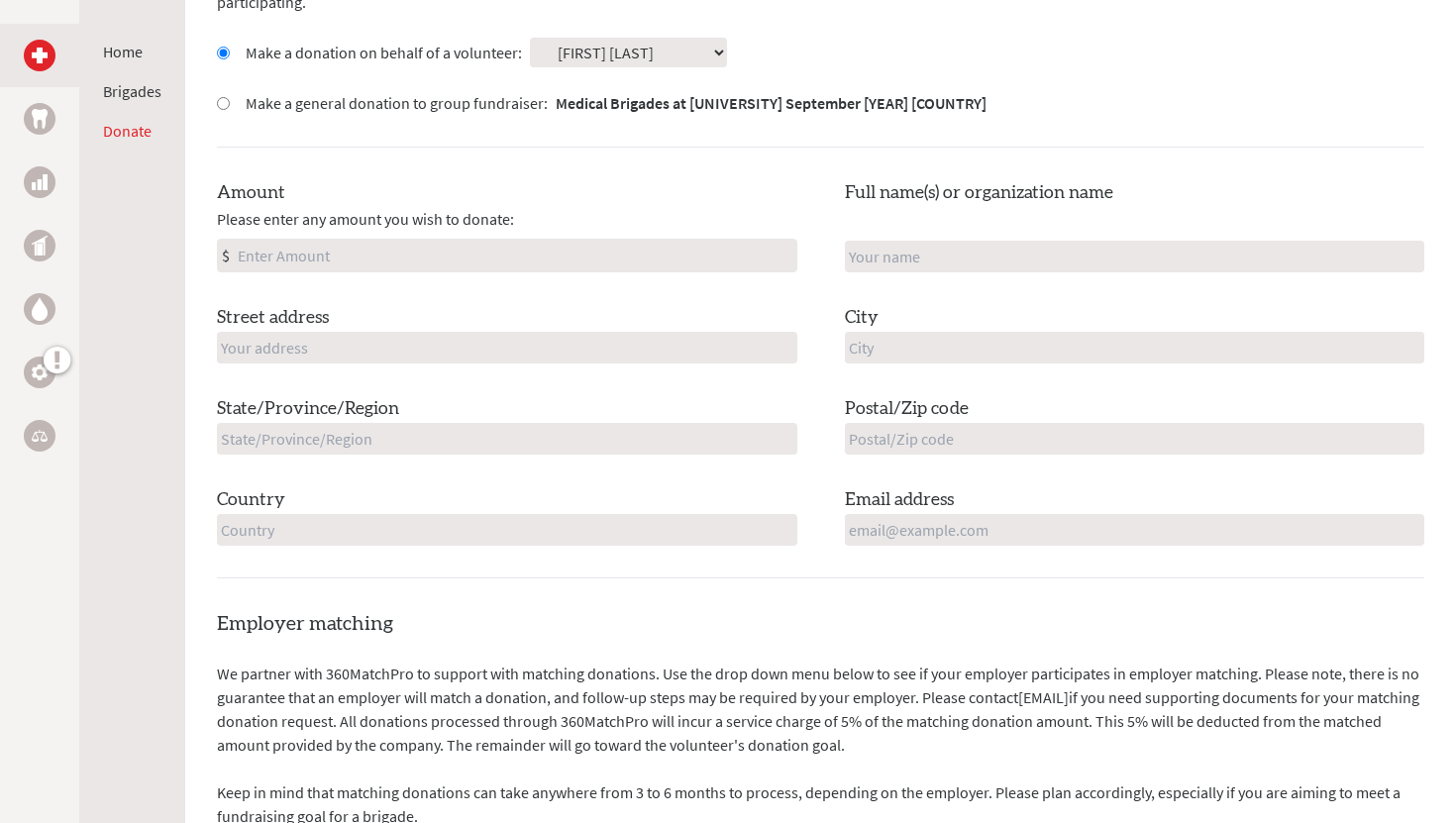 click on "Amount" at bounding box center [515, 256] 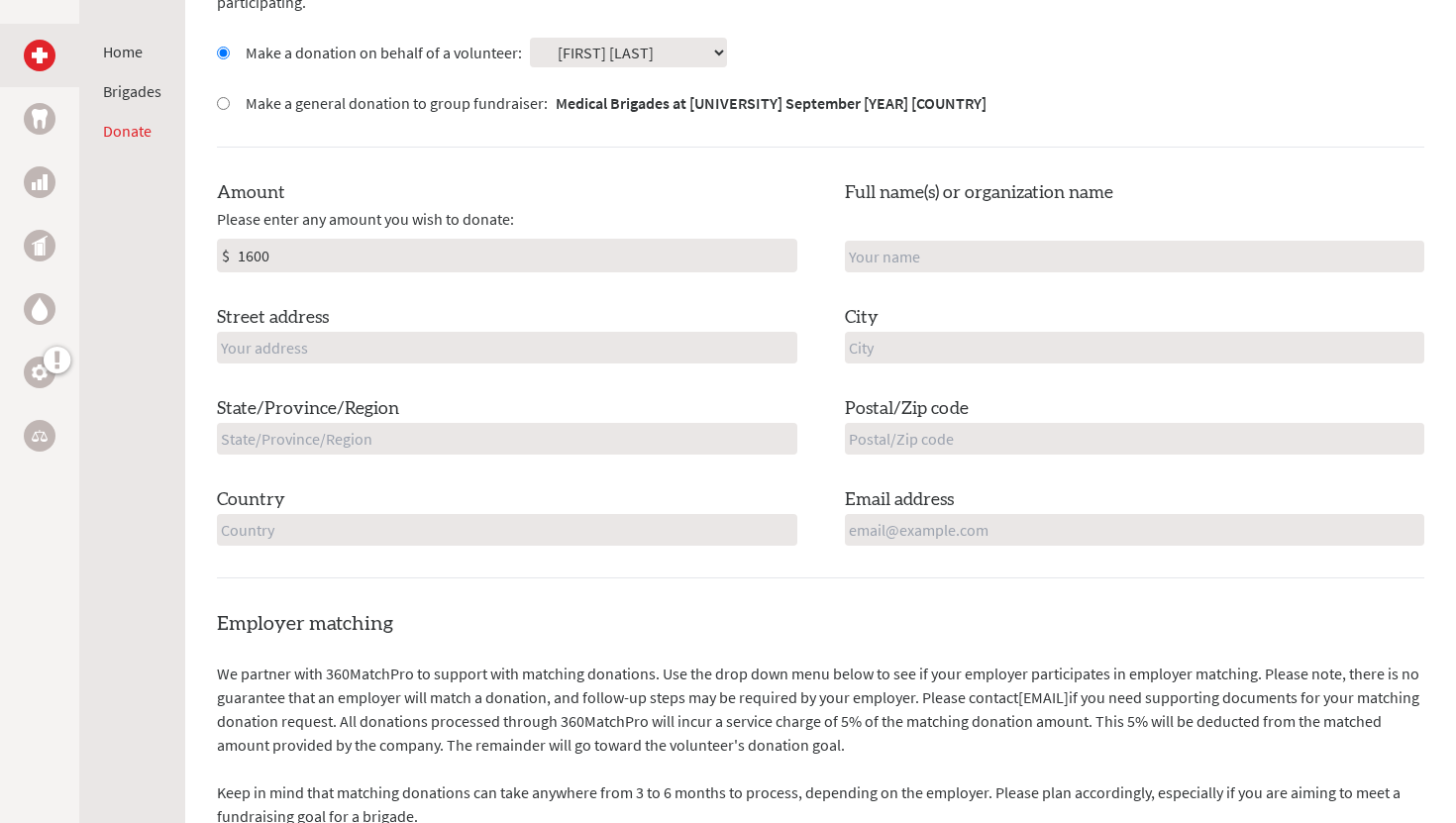 type on "1600" 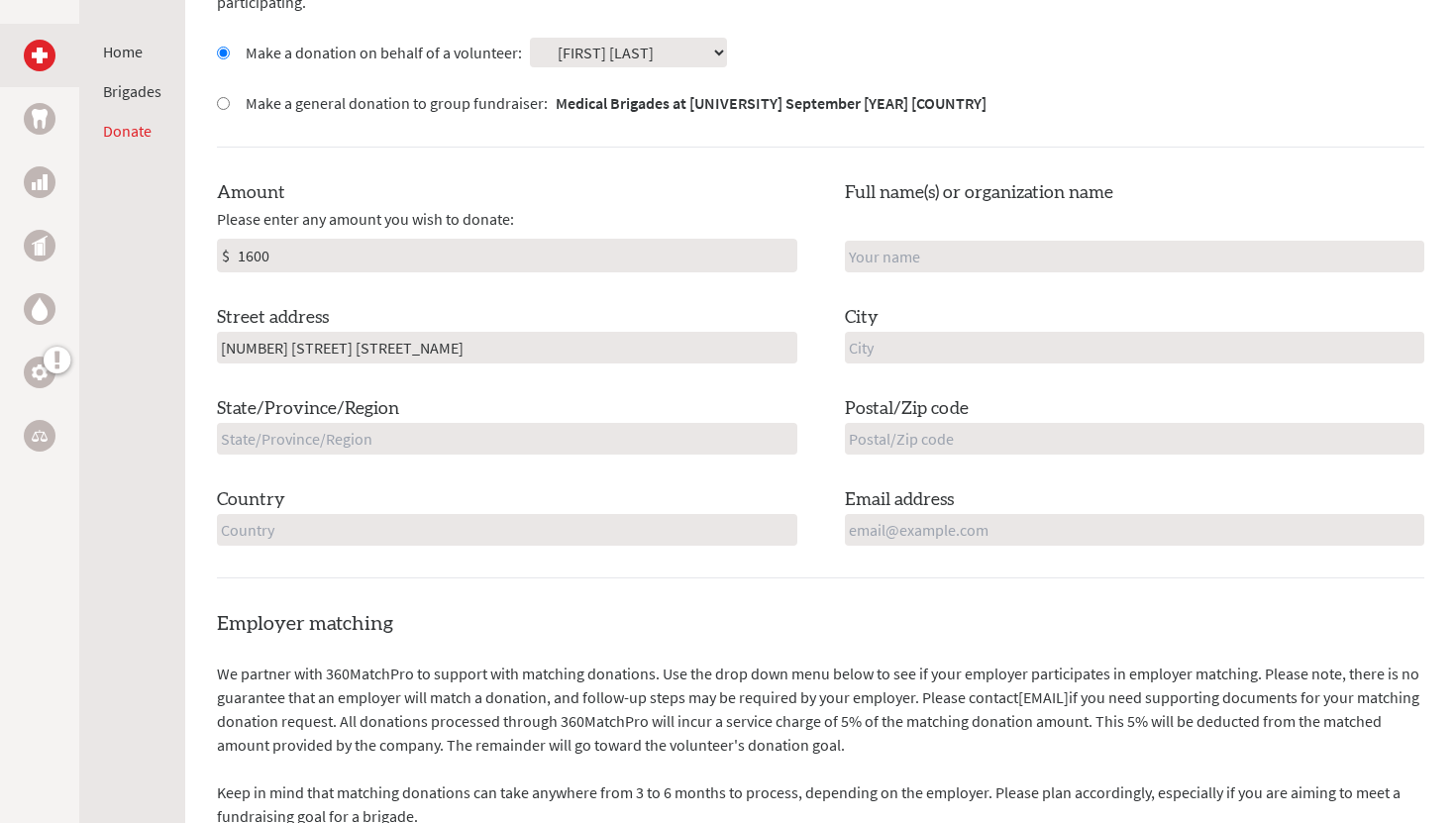 type on "[FIRST] [LAST]" 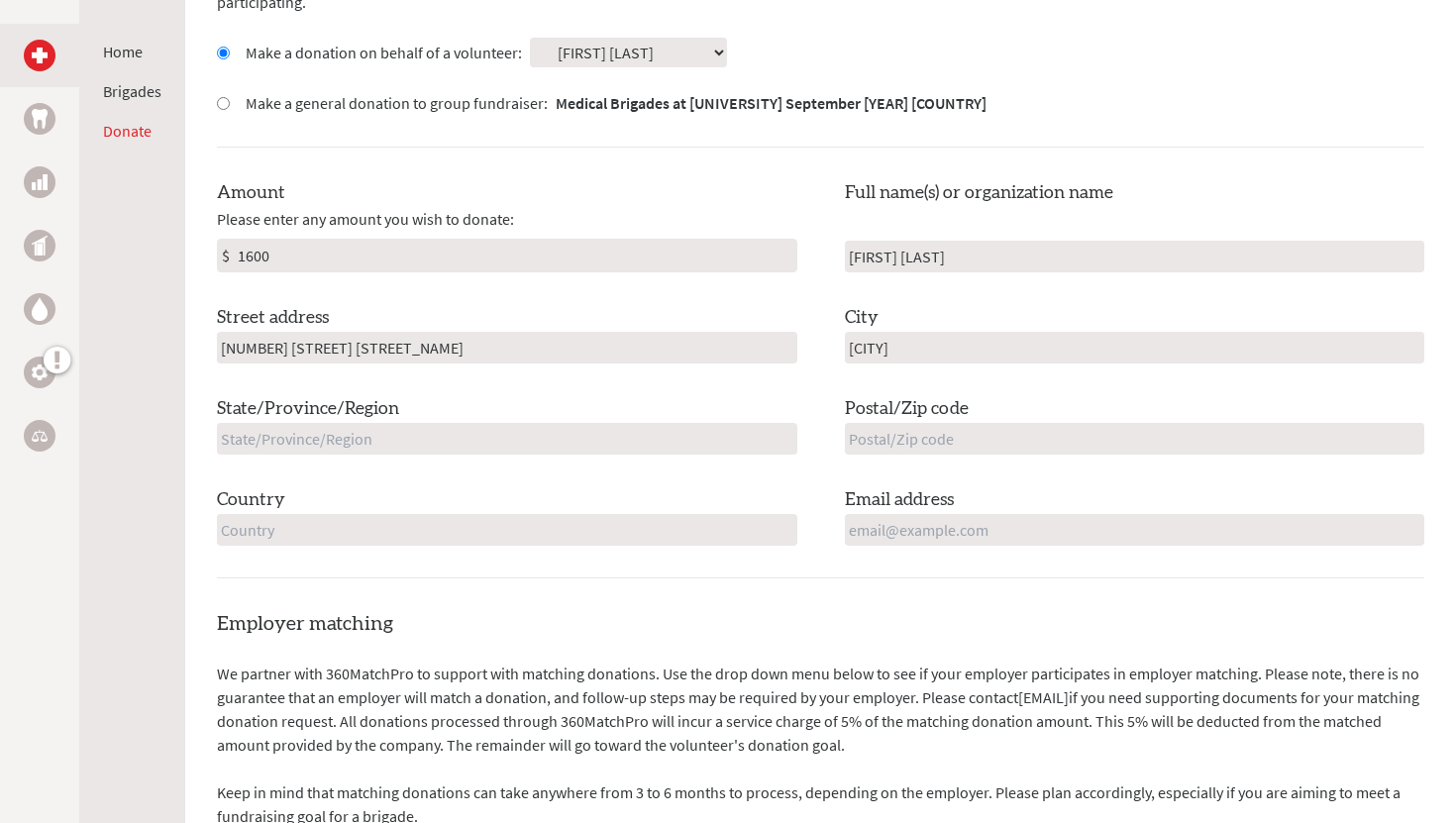 type on "[STATE]" 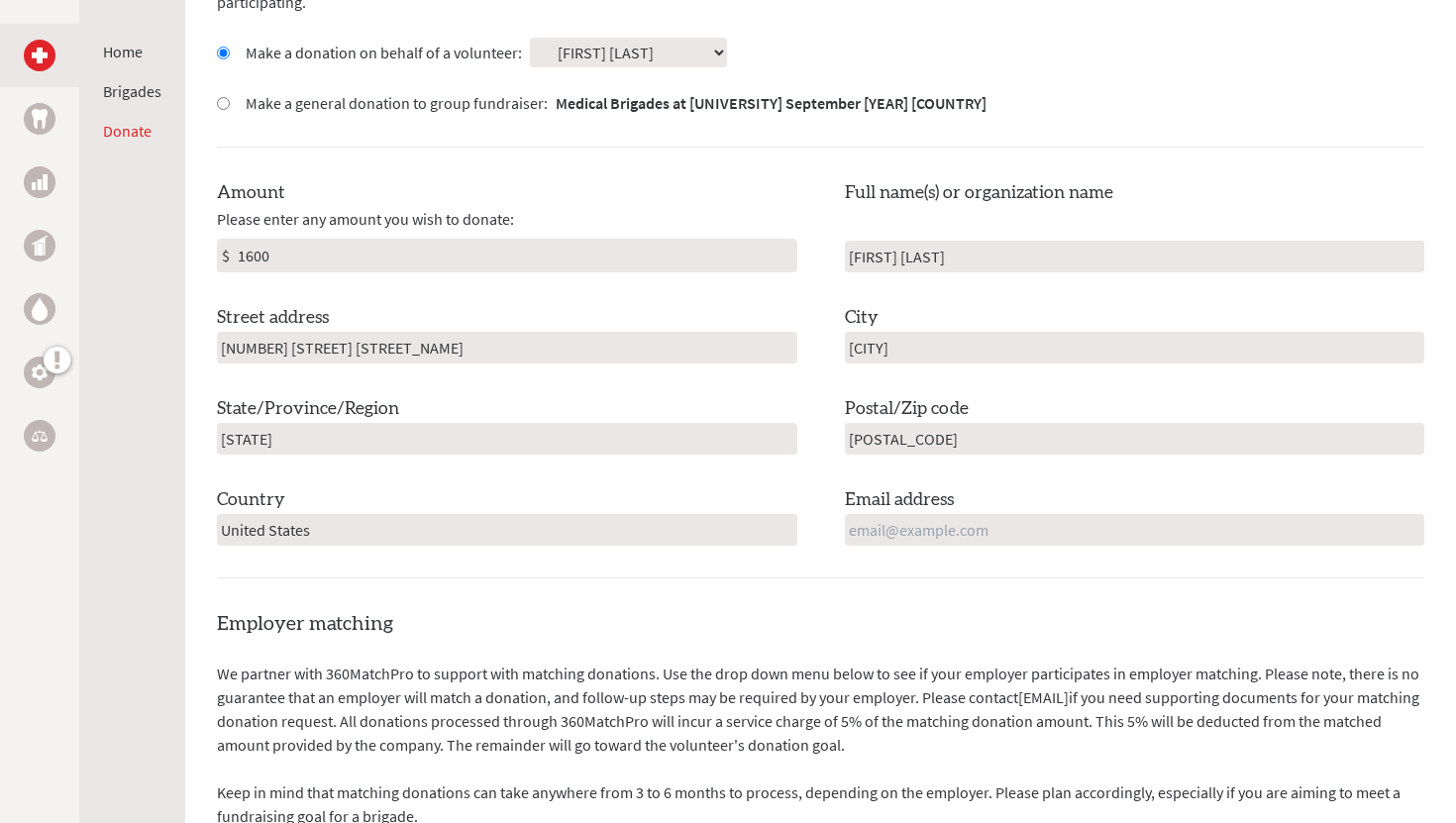 click on "[FIRST] [LAST]" at bounding box center (1135, 257) 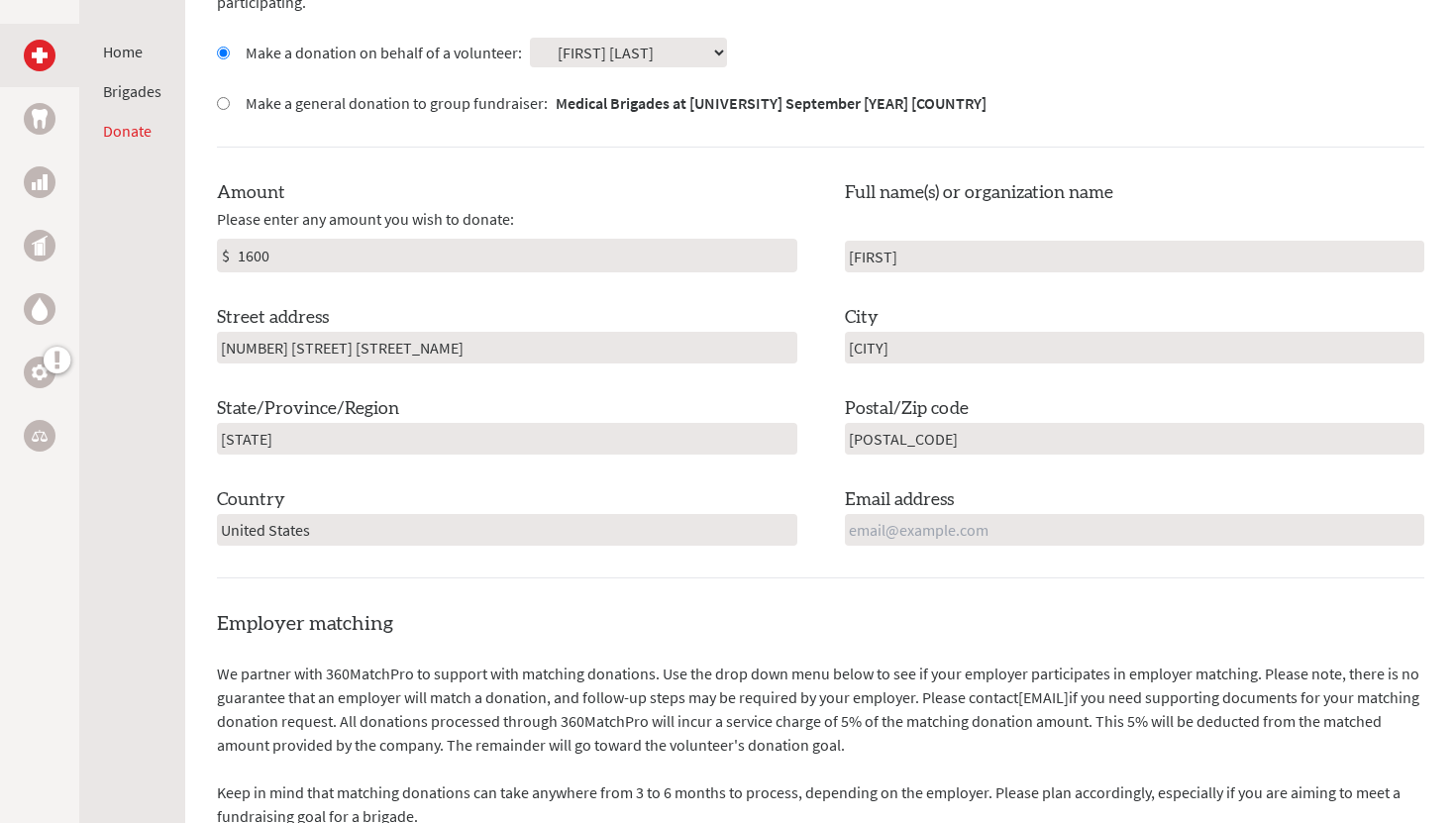 type on "[FIRST]" 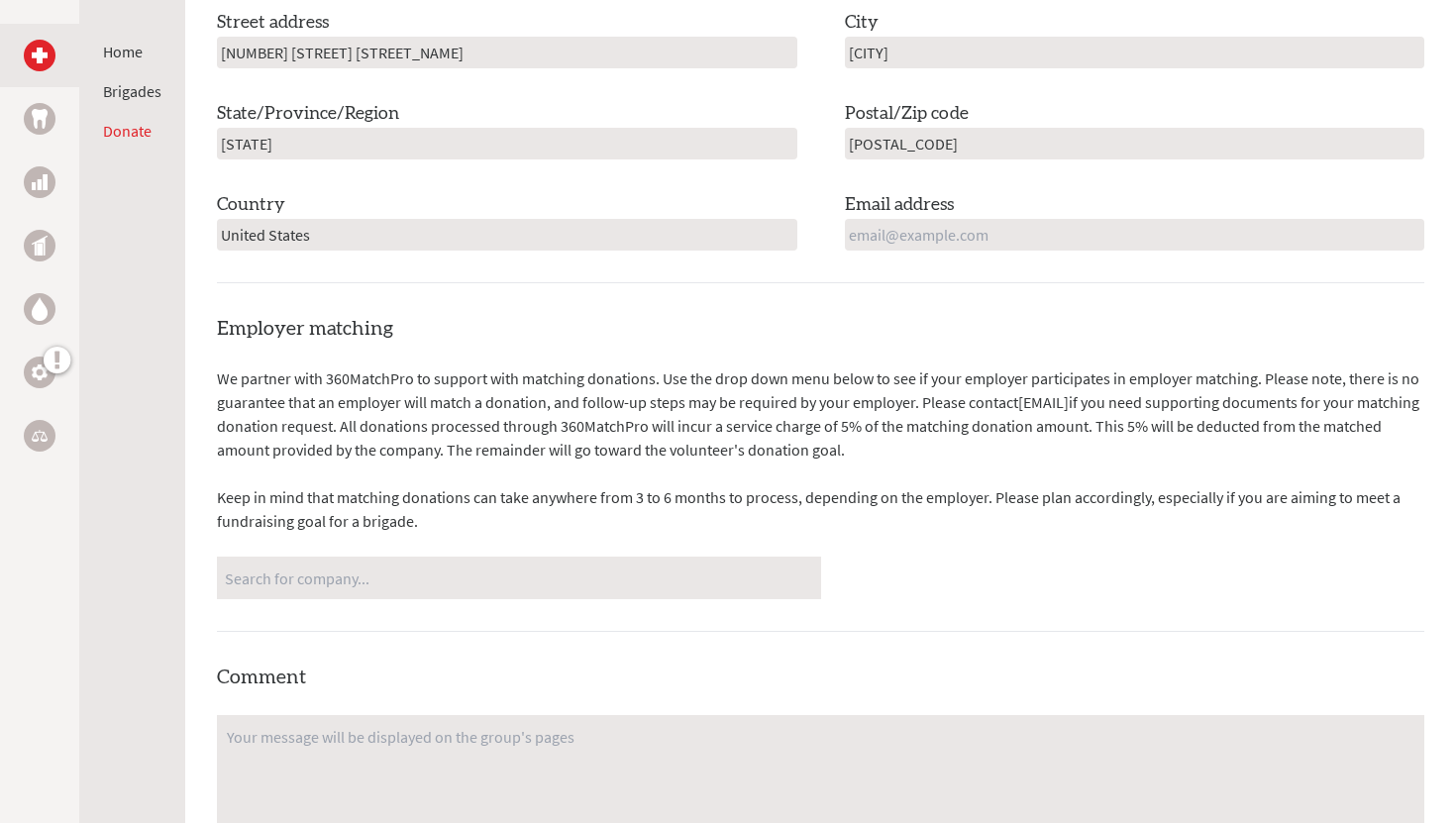 scroll, scrollTop: 945, scrollLeft: 0, axis: vertical 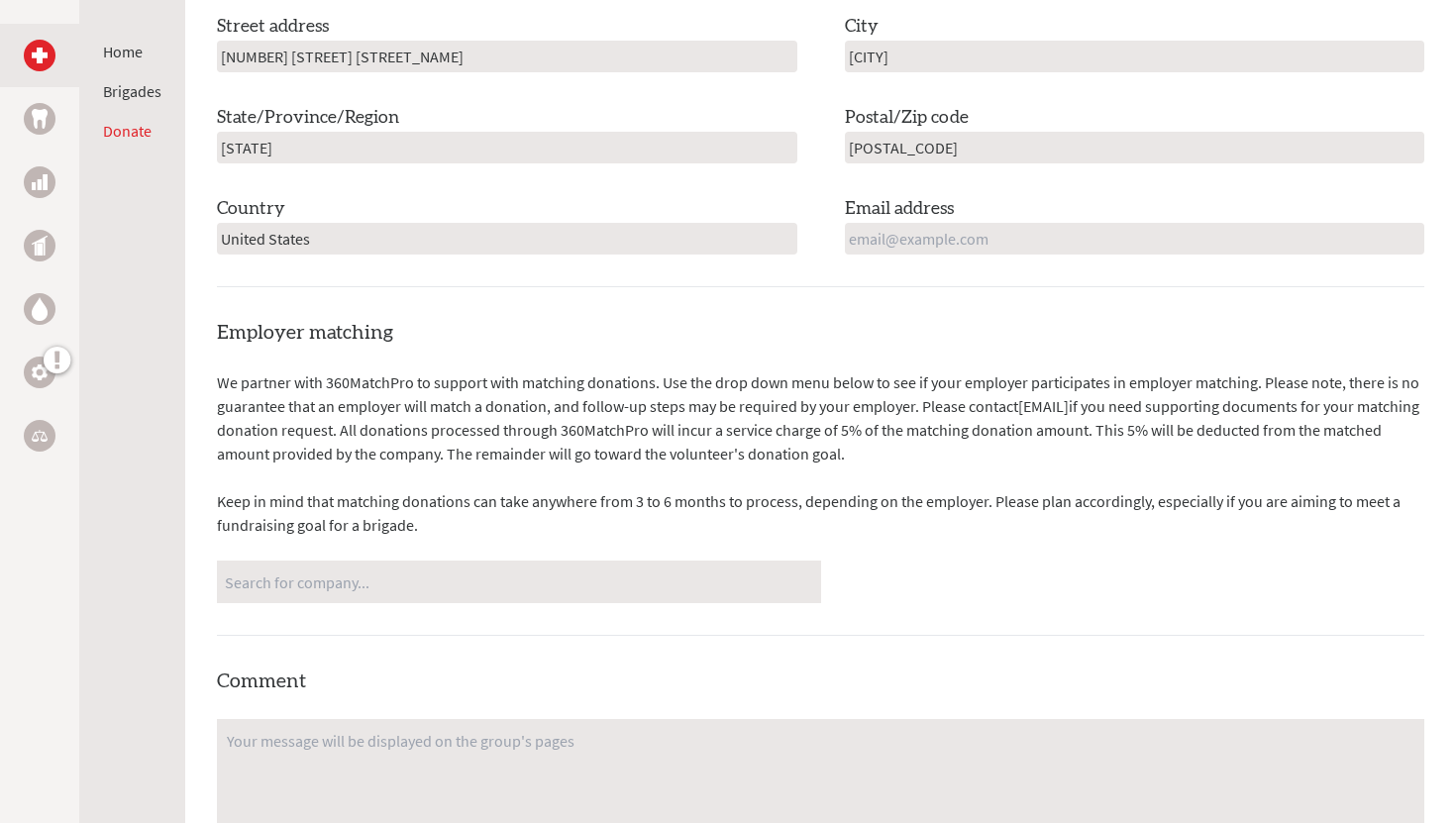type on "[FIRST] [LAST]" 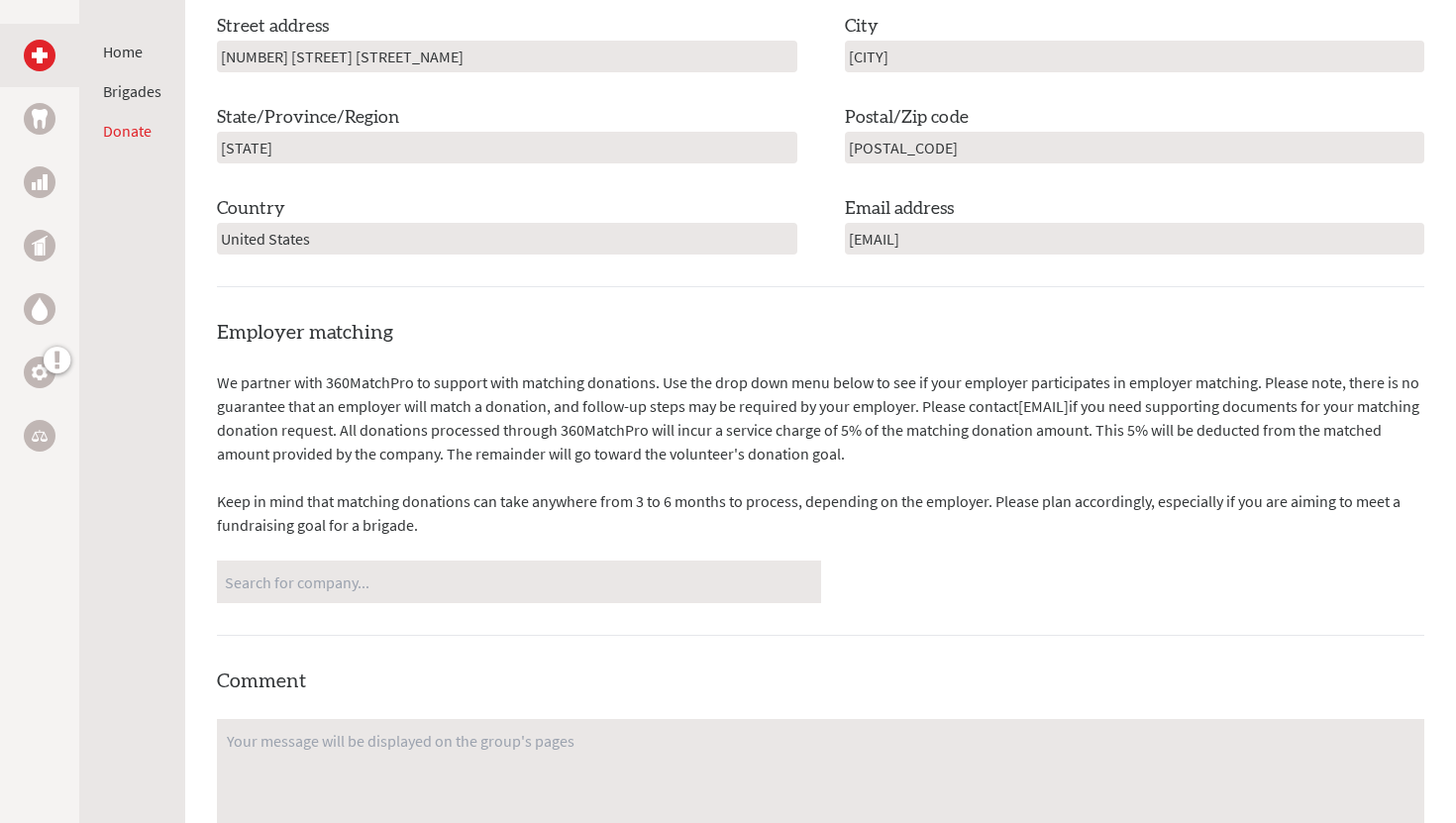 type on "[EMAIL]" 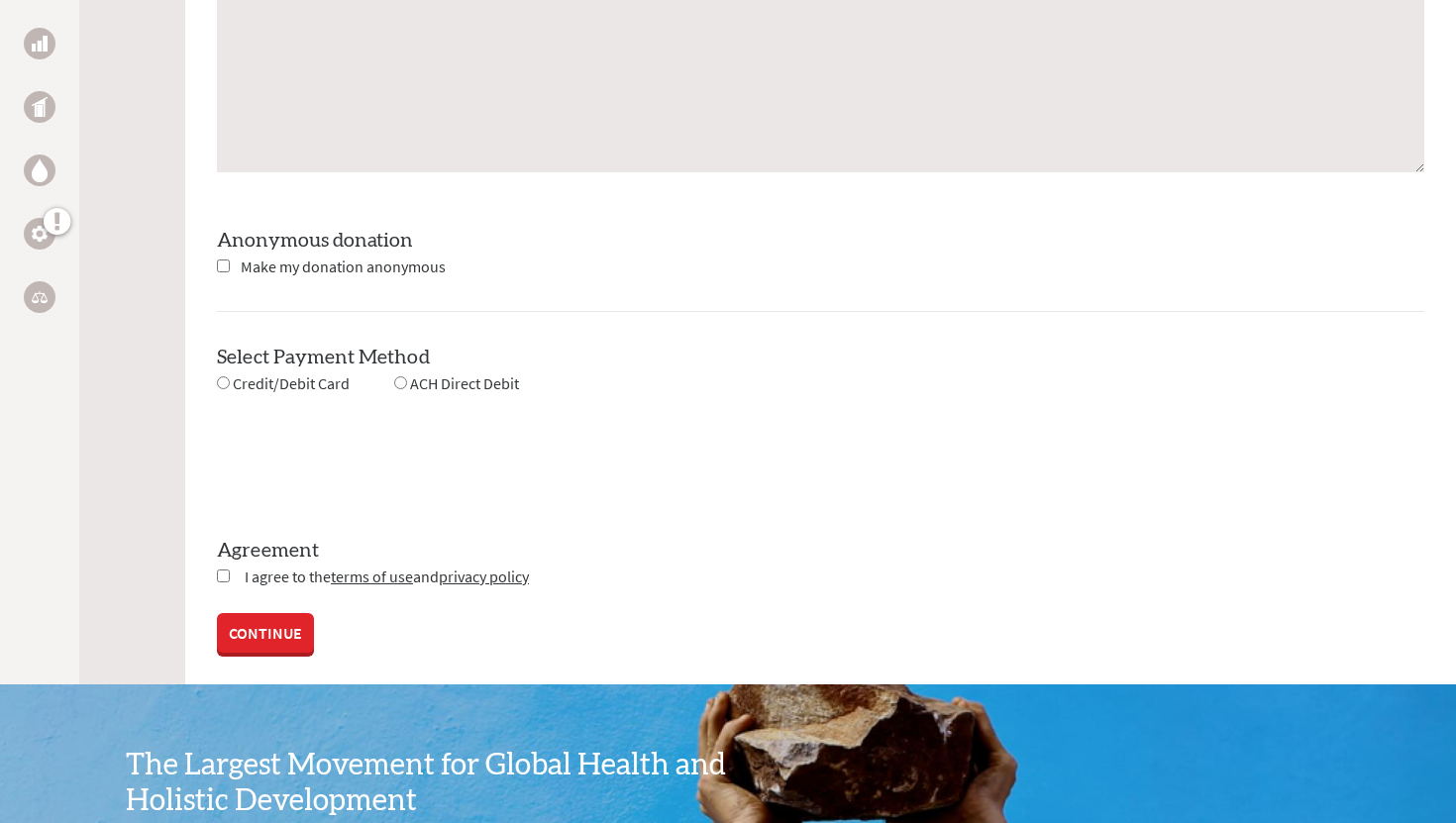 scroll, scrollTop: 1746, scrollLeft: 0, axis: vertical 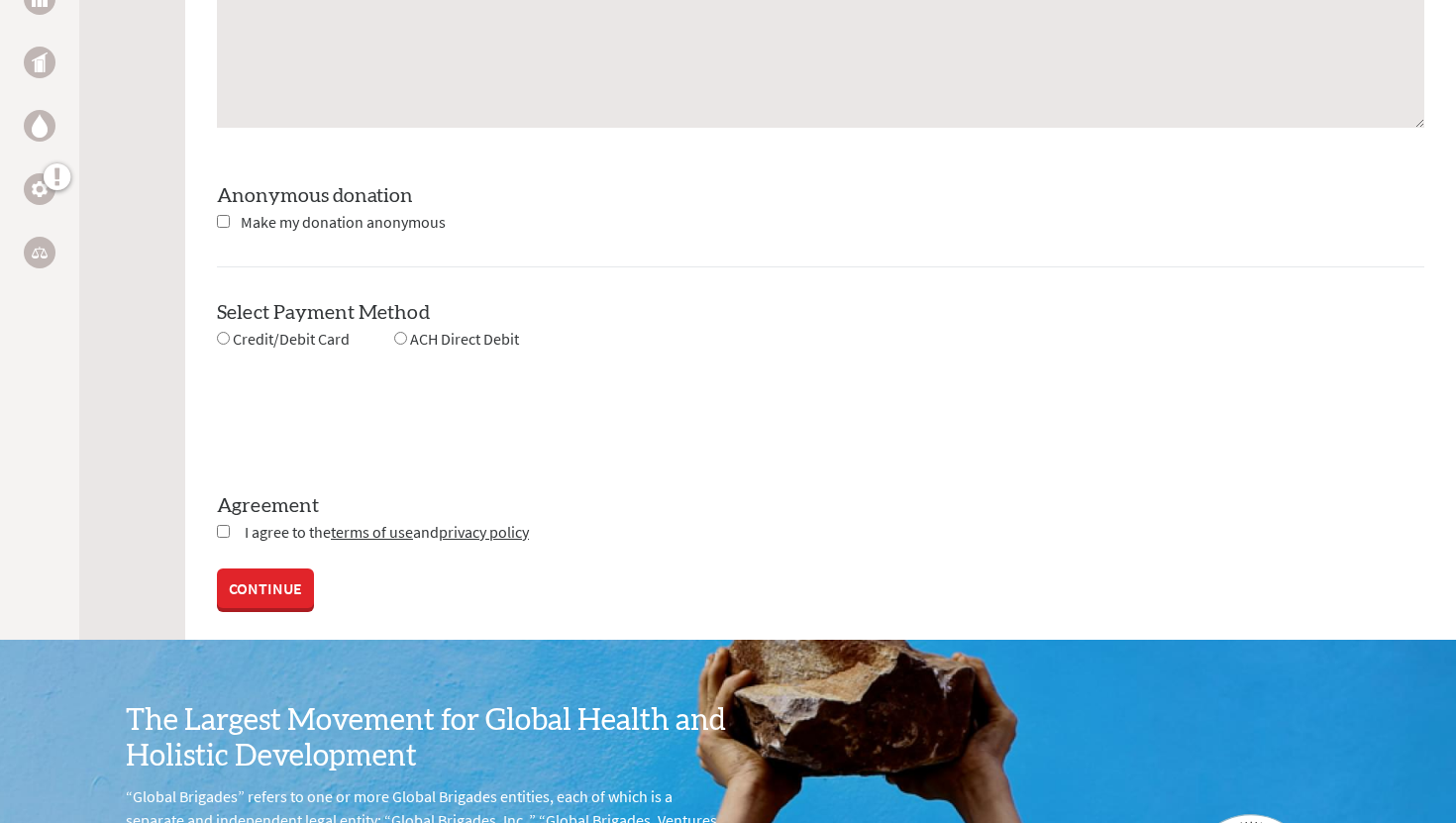 click on "Credit/Debit Card" at bounding box center [291, 339] 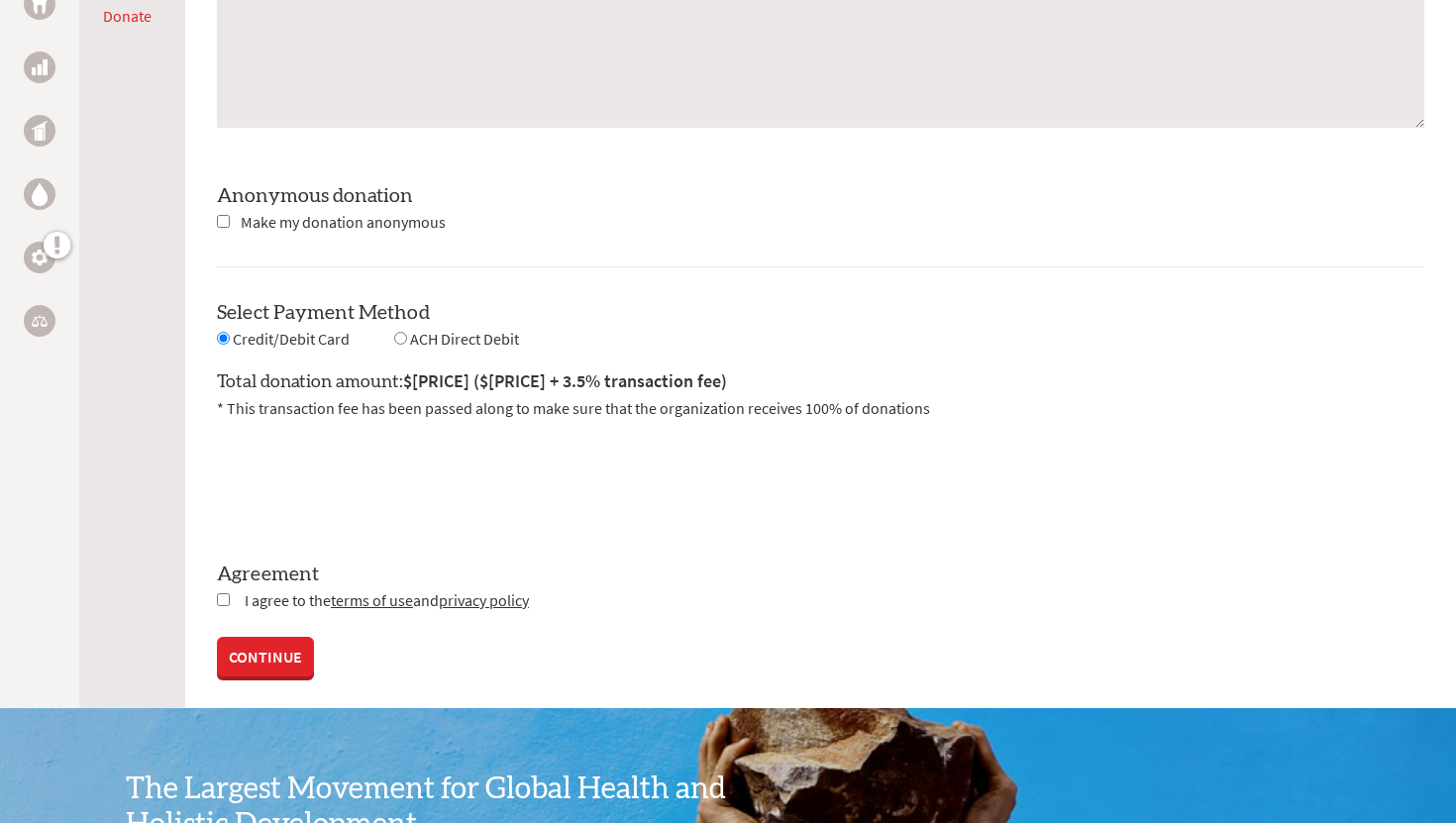 click on "Destination
All donations are made unrestricted to support Global Brigades' mission.
Donations are not made as payment for services and are not contingent upon specific individual volunteers participating.
Make a donation on behalf of a volunteer:
Select a volunteer...
[FIRST] [LAST]
[FIRST] [LAST]" at bounding box center [820, -270] 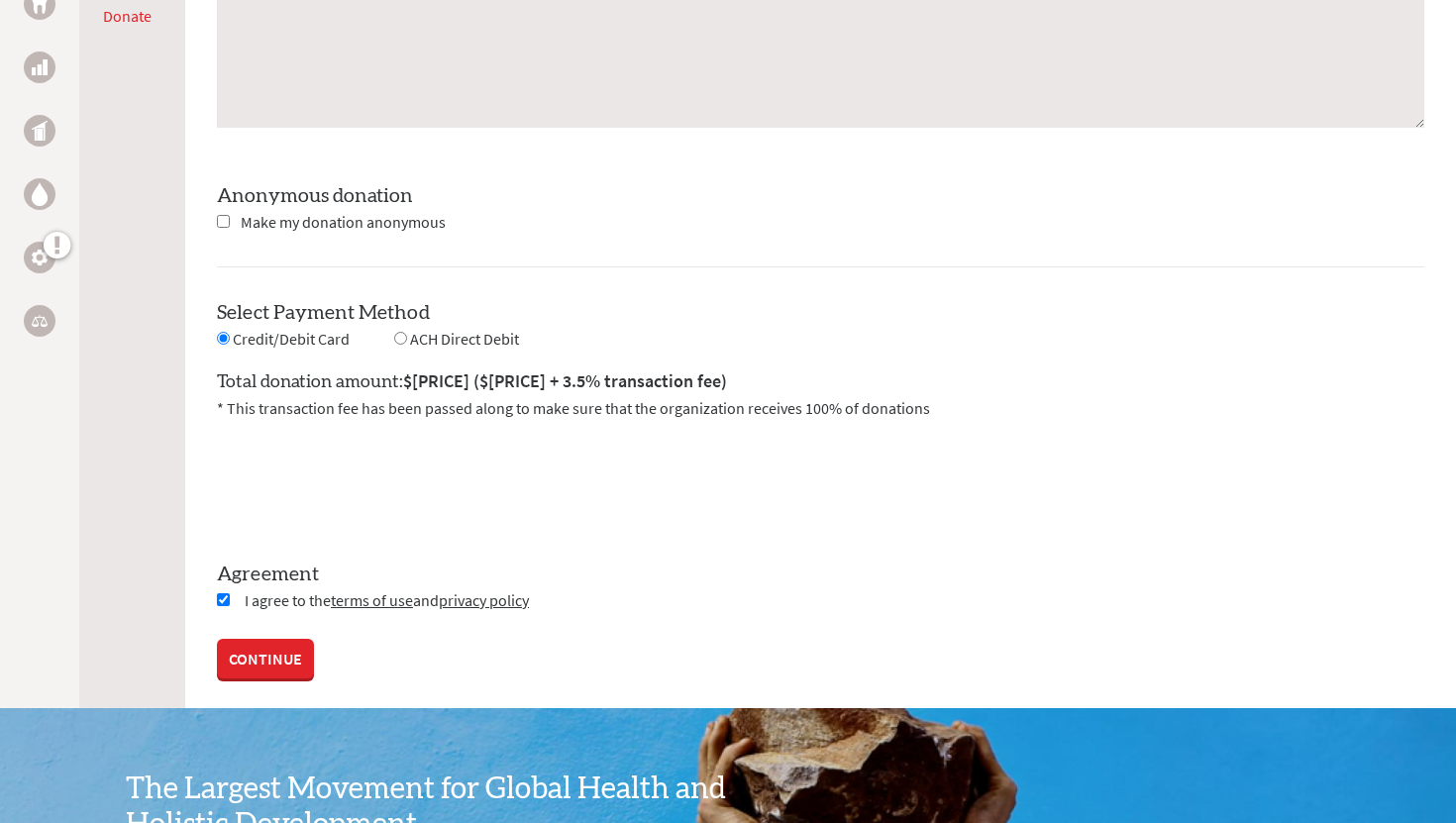 click on "CONTINUE" at bounding box center (265, 659) 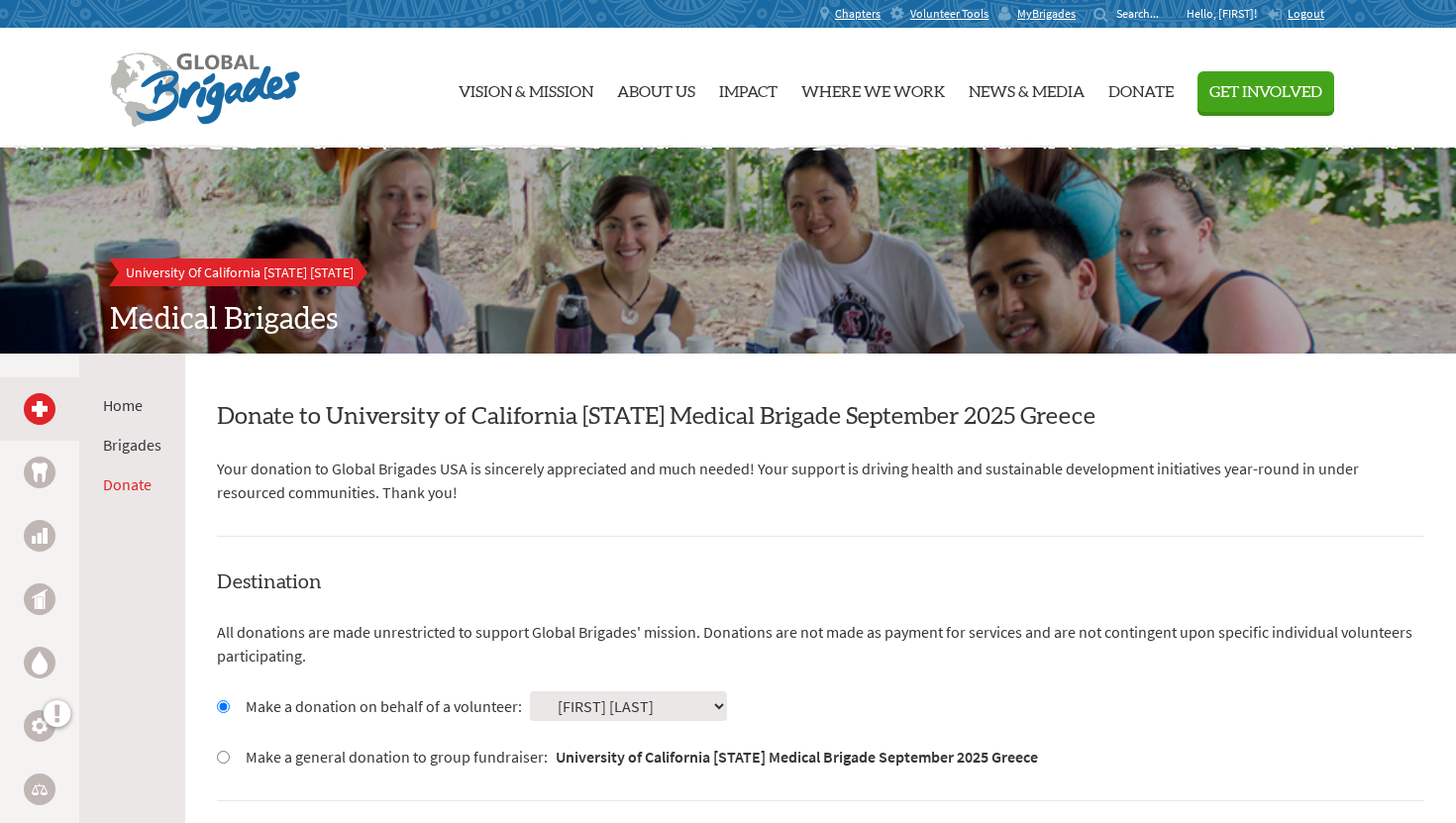 scroll, scrollTop: 0, scrollLeft: 0, axis: both 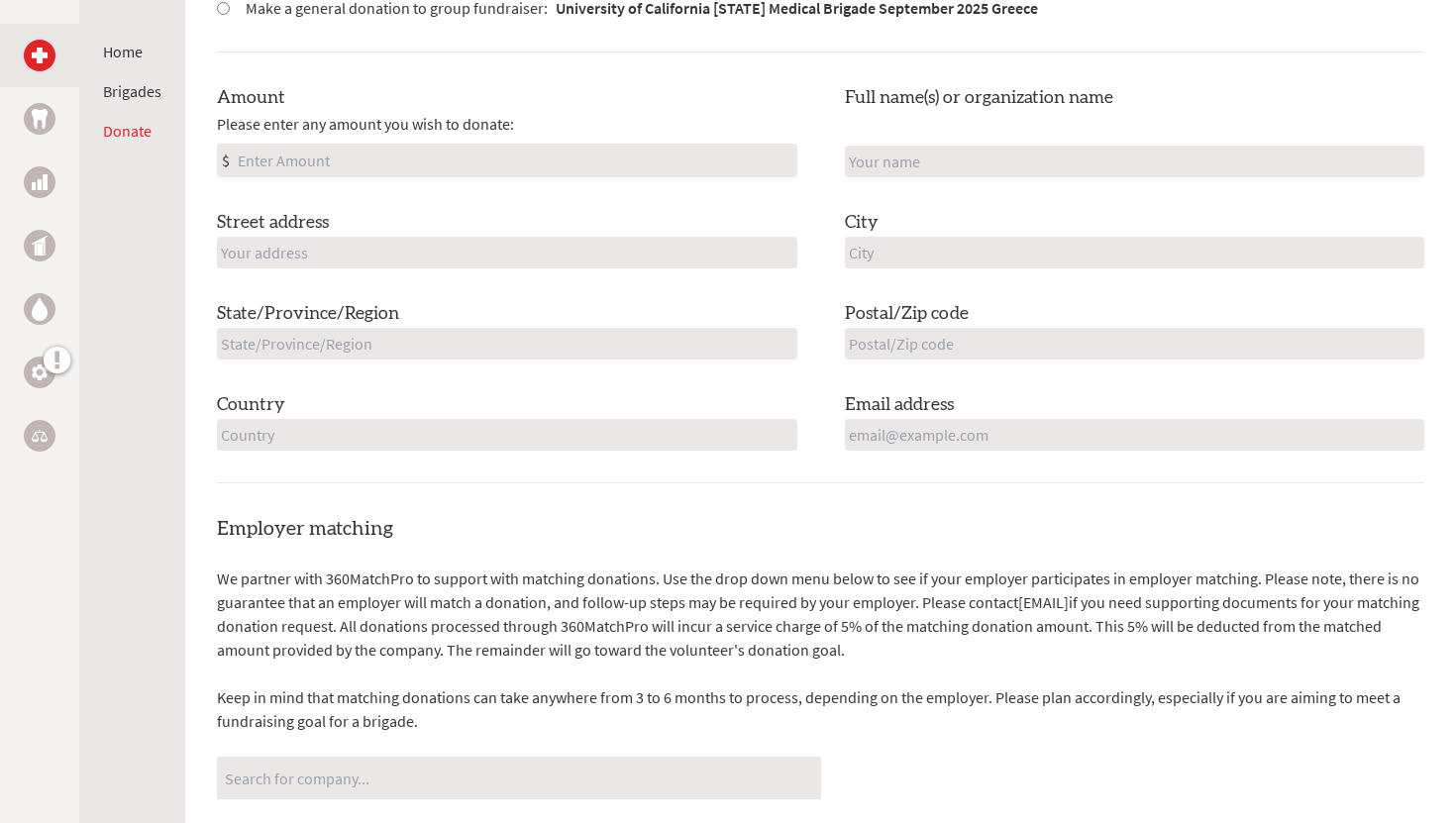 click on "Amount" at bounding box center (515, 160) 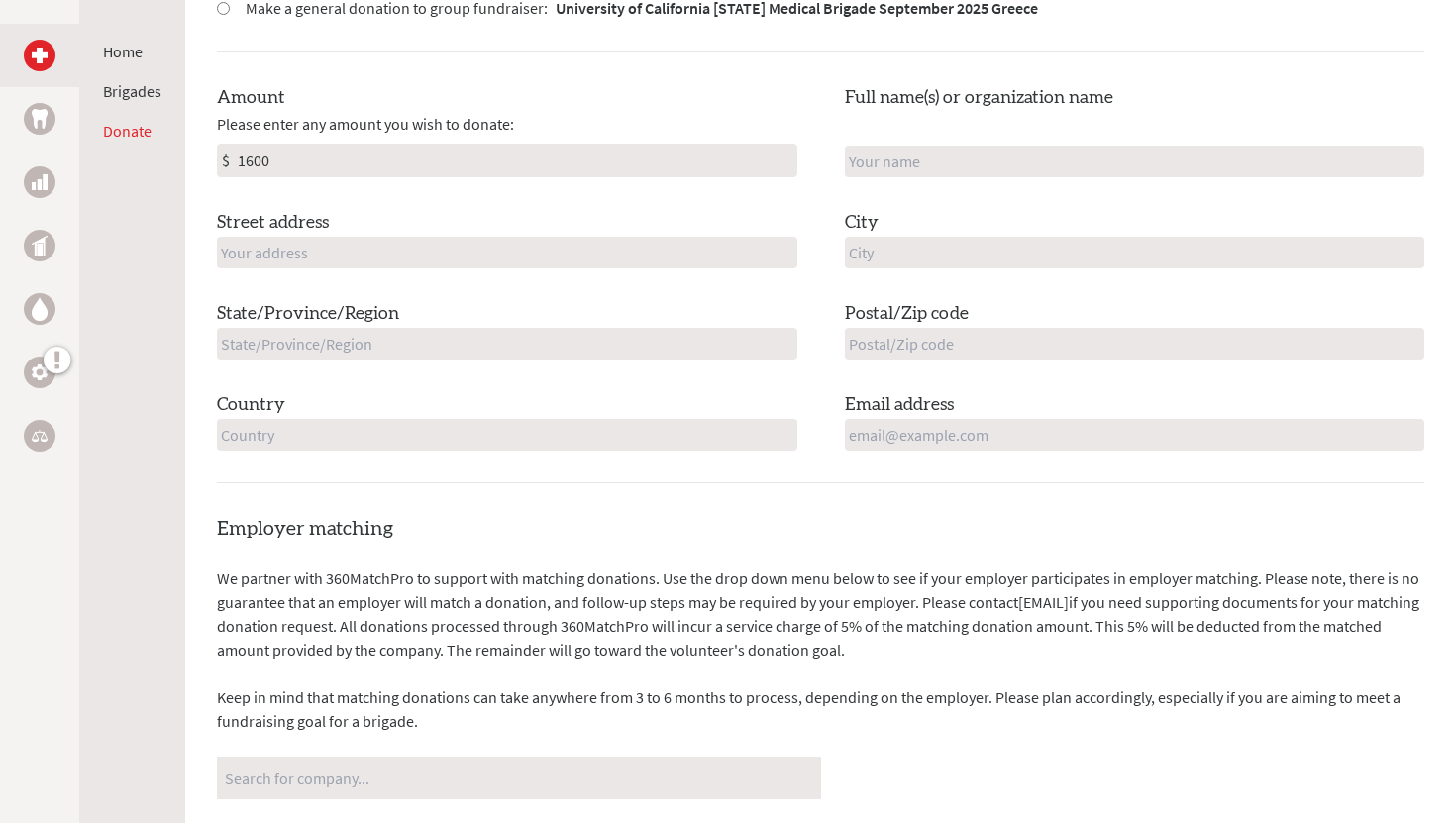click at bounding box center (507, 253) 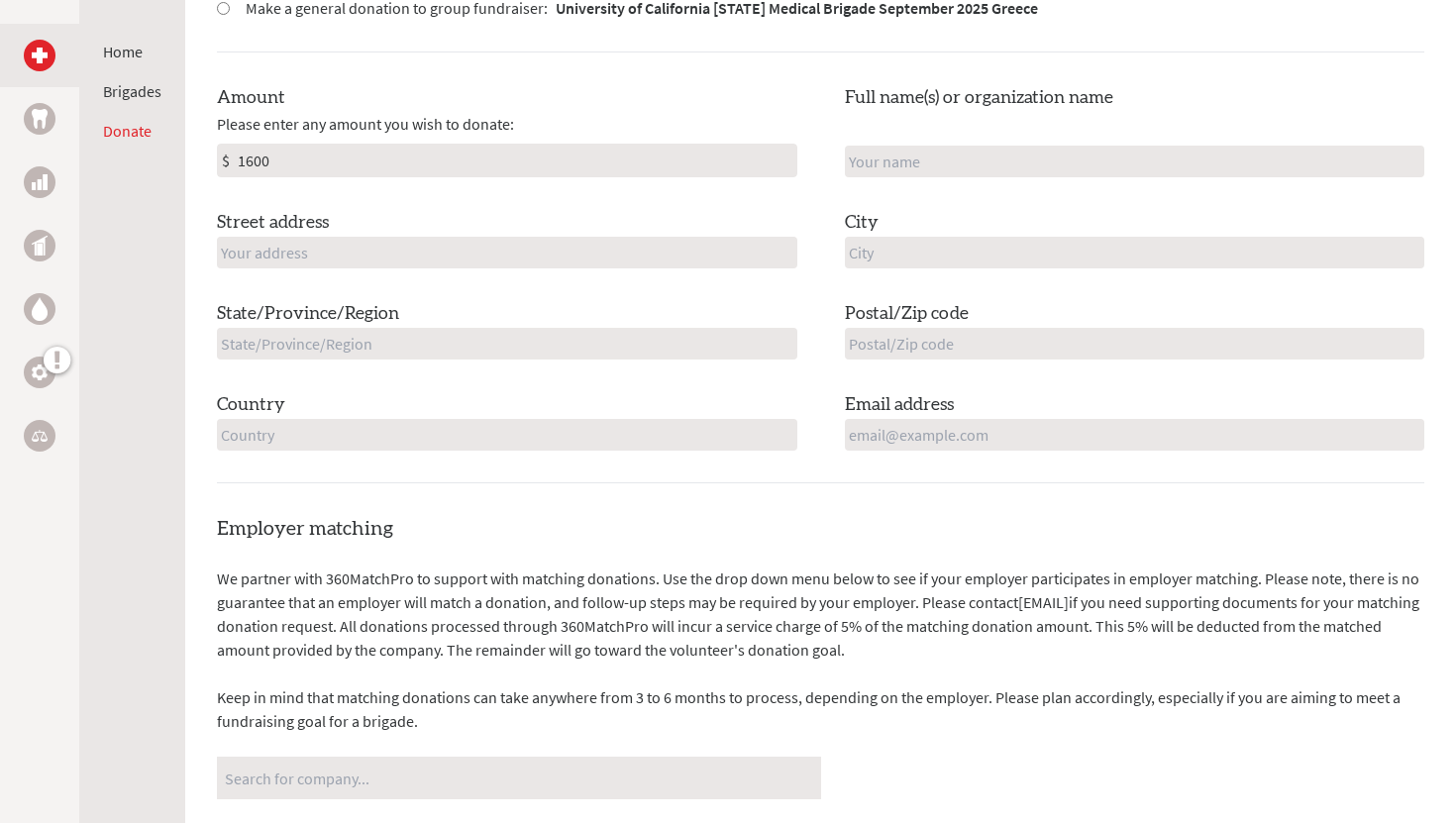 type on "[NUMBER] [STREET] [STREET_NAME]" 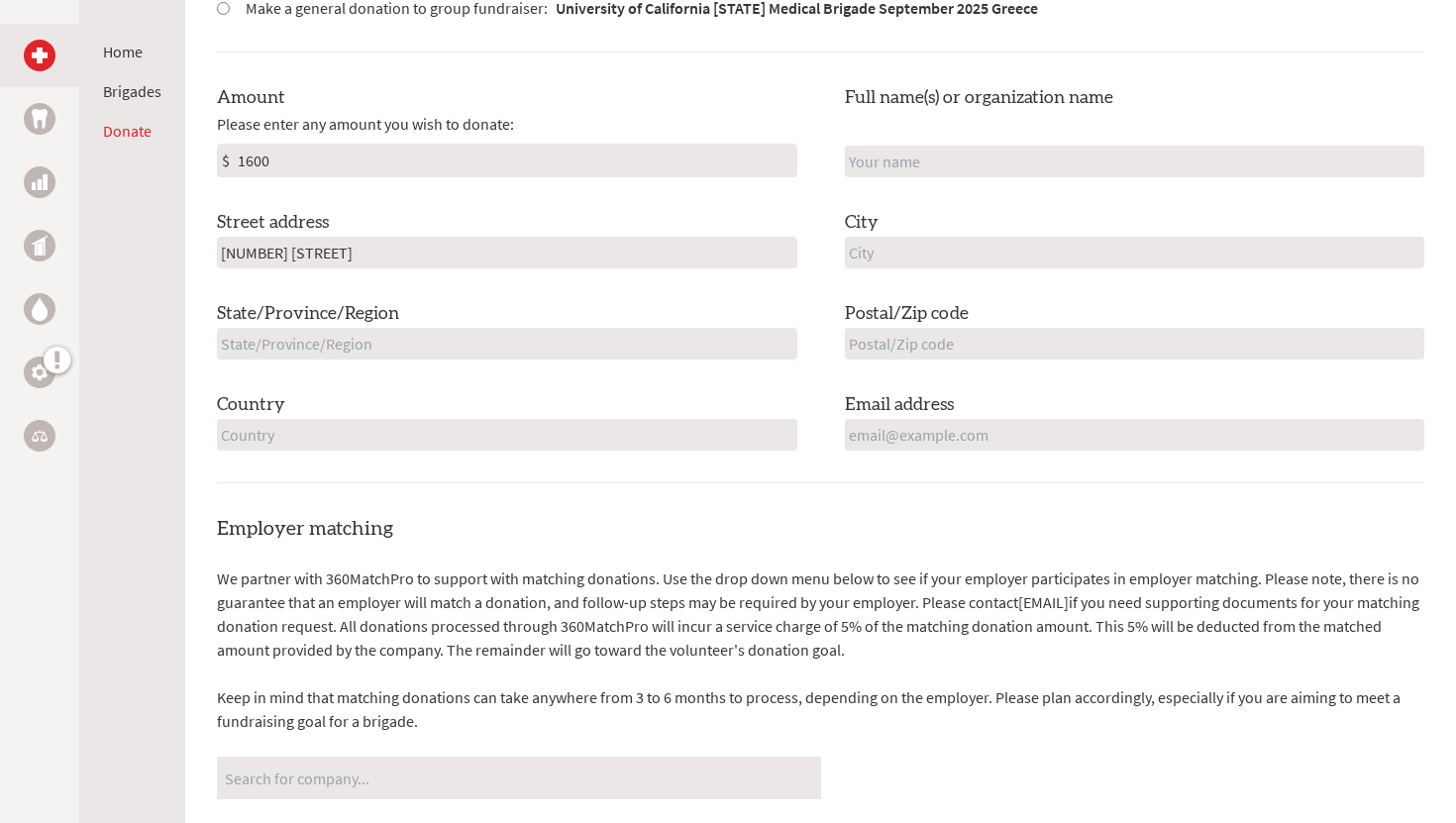 type on "[FIRST] [LAST]" 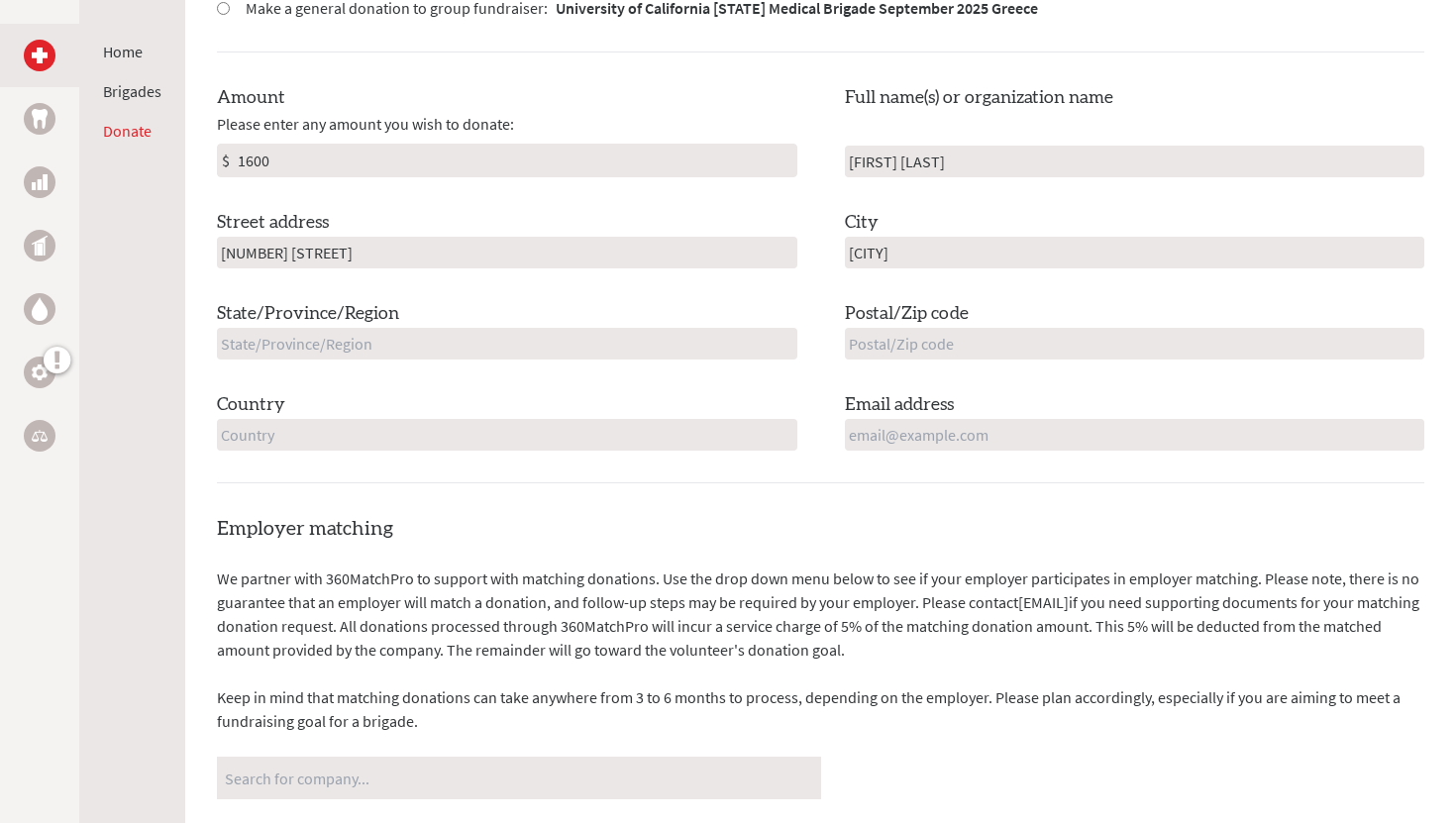 type on "[STATE]" 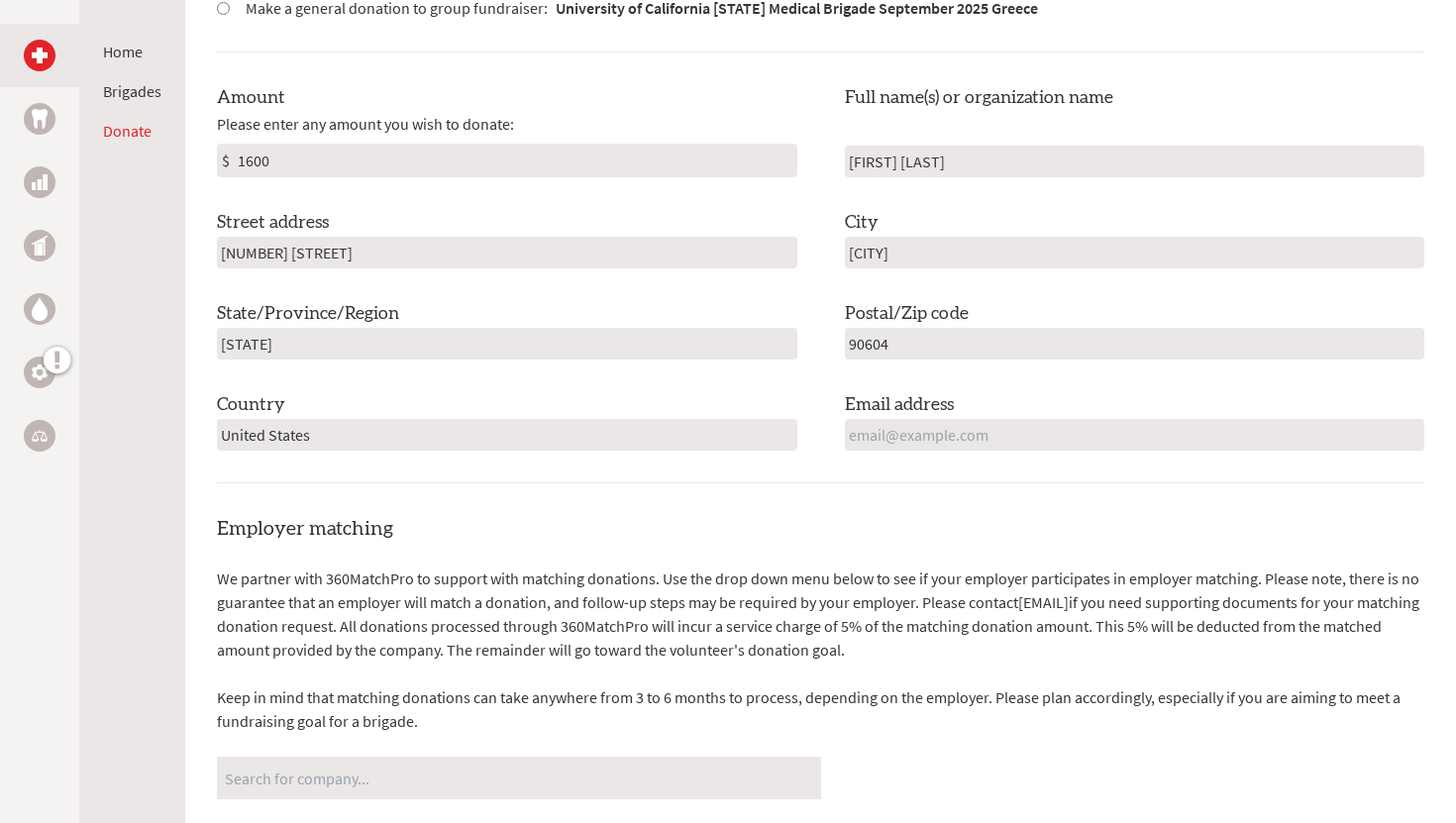 click on "[FIRST] [LAST]" at bounding box center (1135, 161) 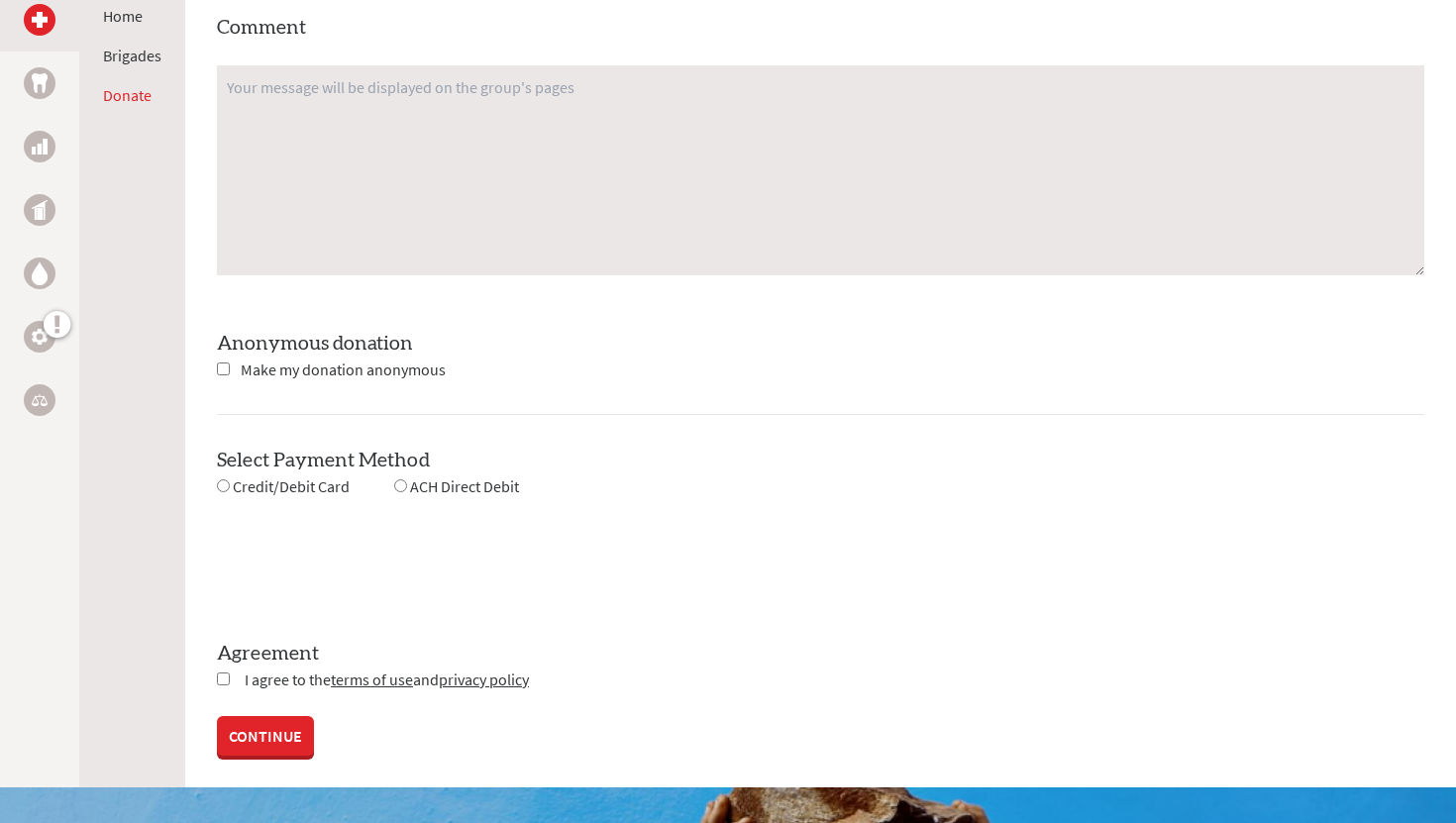 scroll, scrollTop: 1726, scrollLeft: 0, axis: vertical 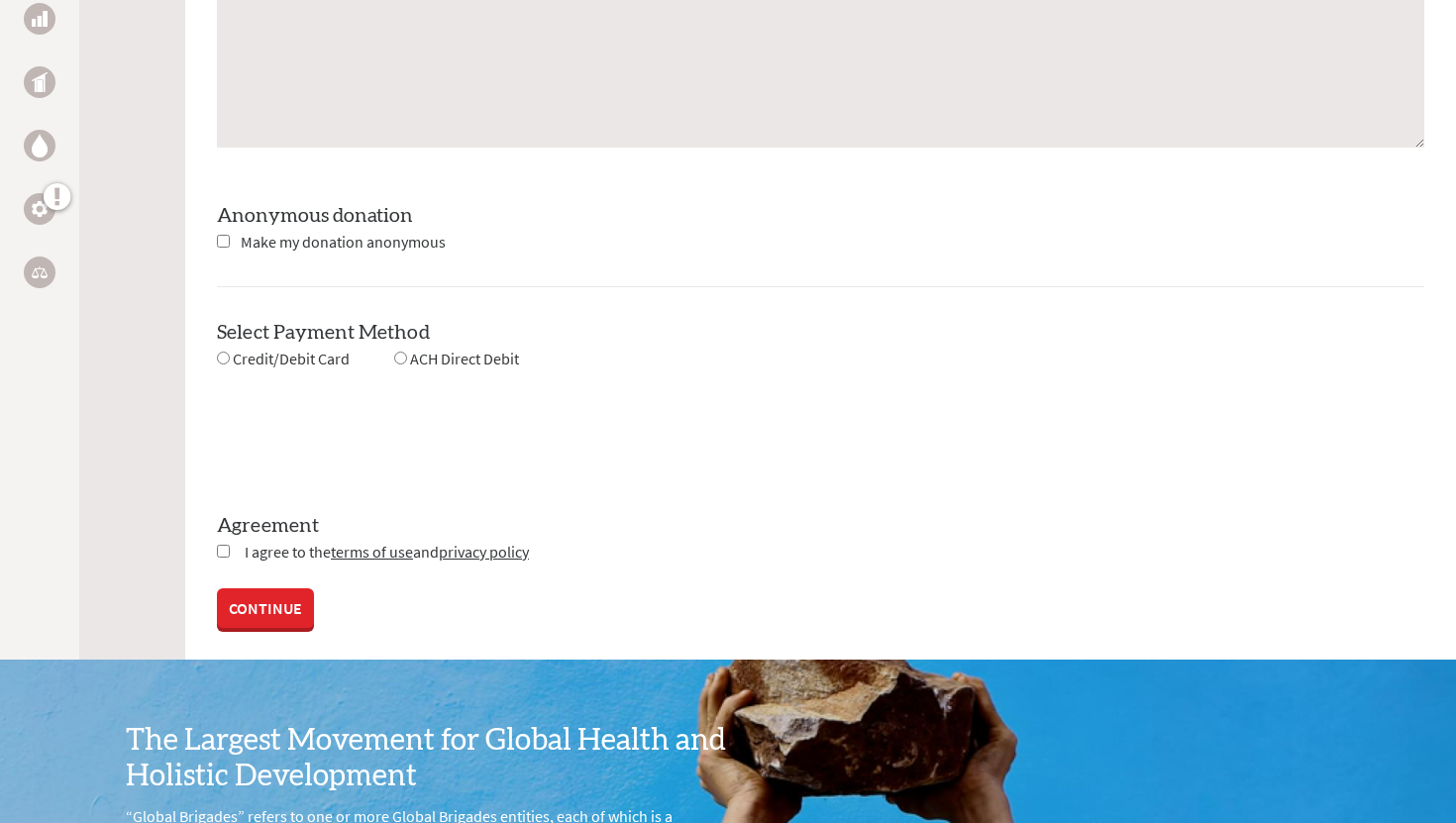 click on "Destination
All donations are made unrestricted to support Global Brigades' mission.
Donations are not made as payment for services and are not contingent upon specific individual volunteers participating.
Make a donation on behalf of a volunteer:
Select a volunteer...
[FIRST] [LAST]
[FIRST] [LAST]" at bounding box center [820, -285] 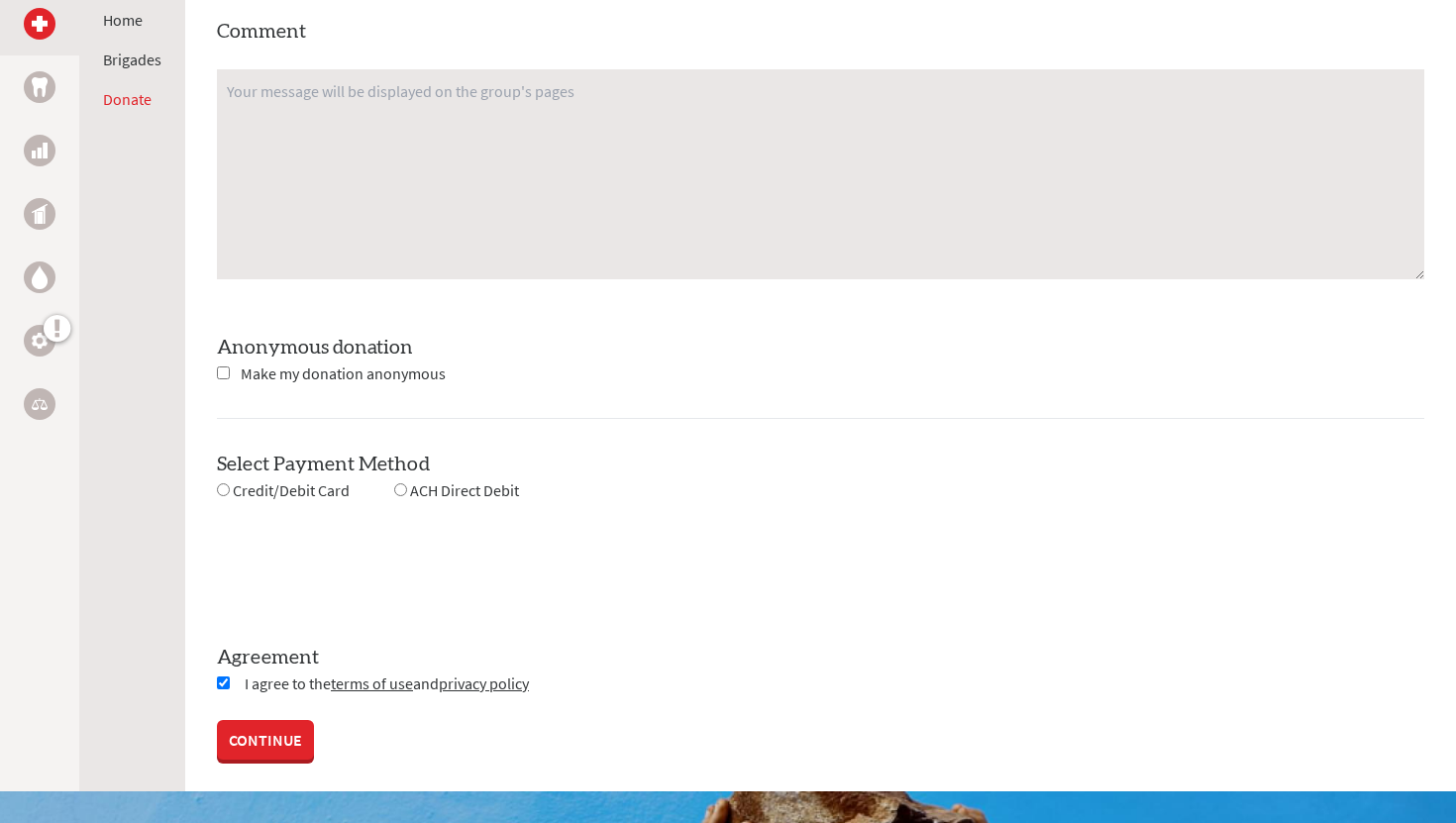scroll, scrollTop: 1618, scrollLeft: 0, axis: vertical 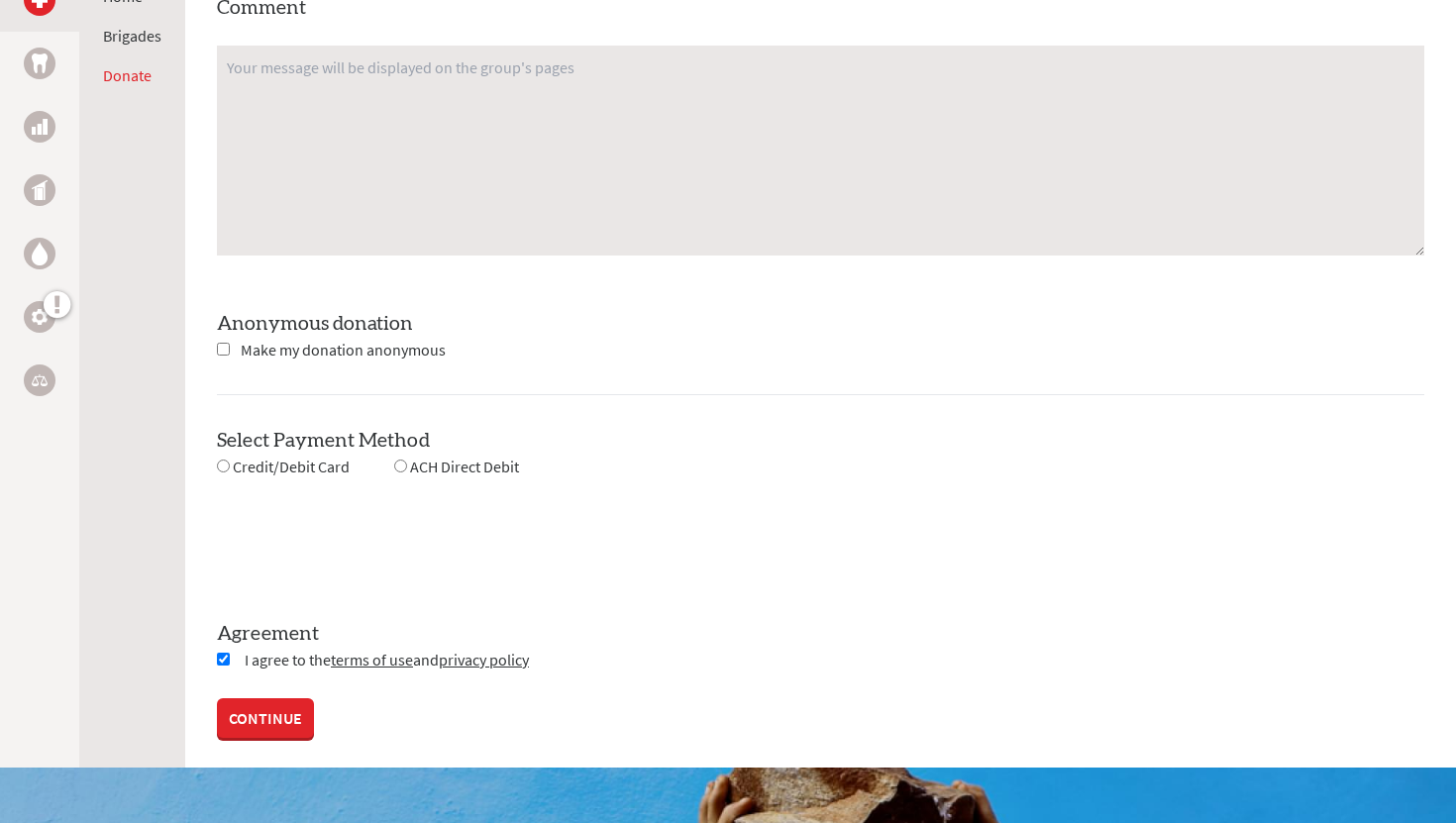 click on "CONTINUE" at bounding box center (265, 718) 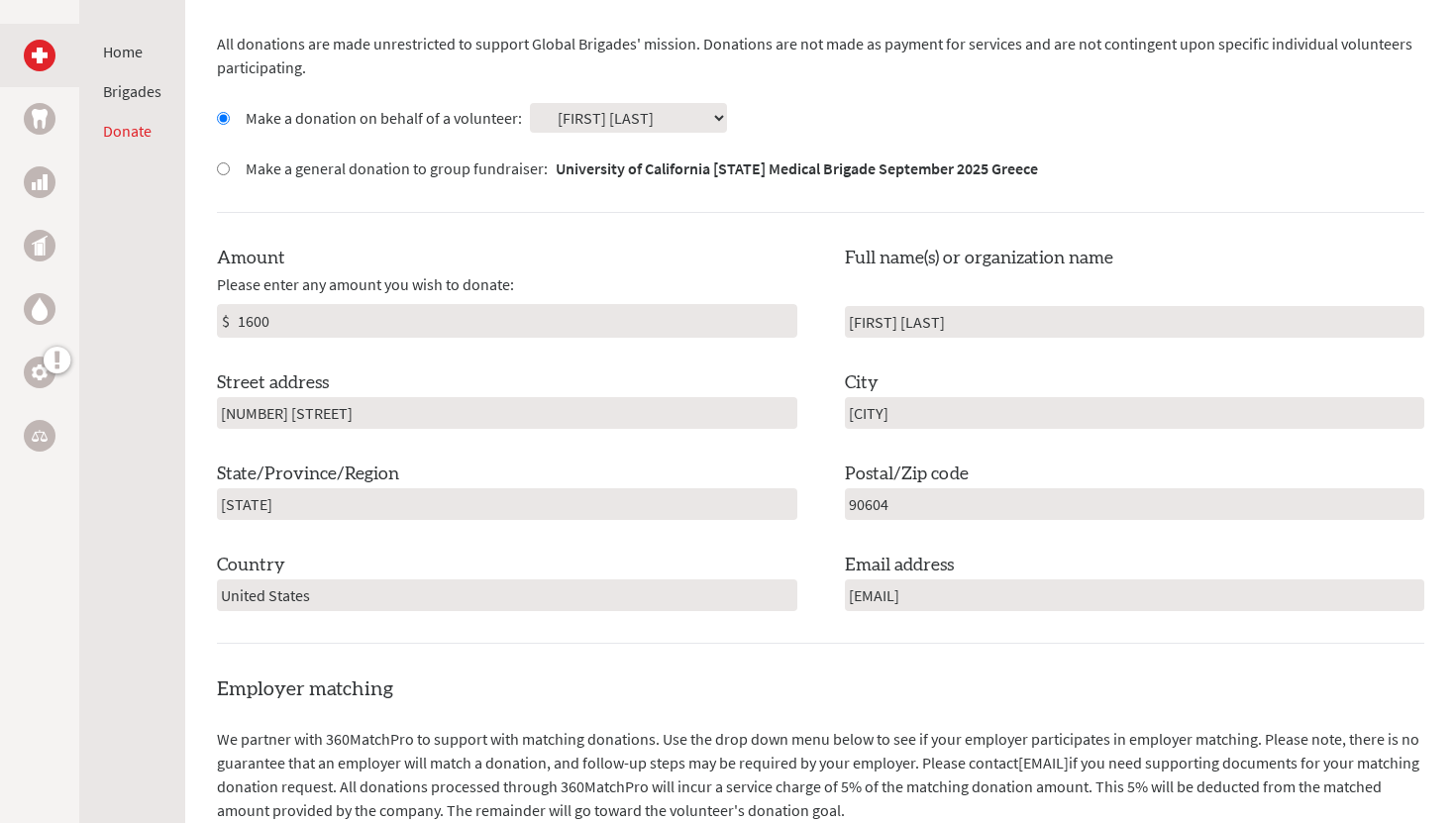 scroll, scrollTop: 567, scrollLeft: 0, axis: vertical 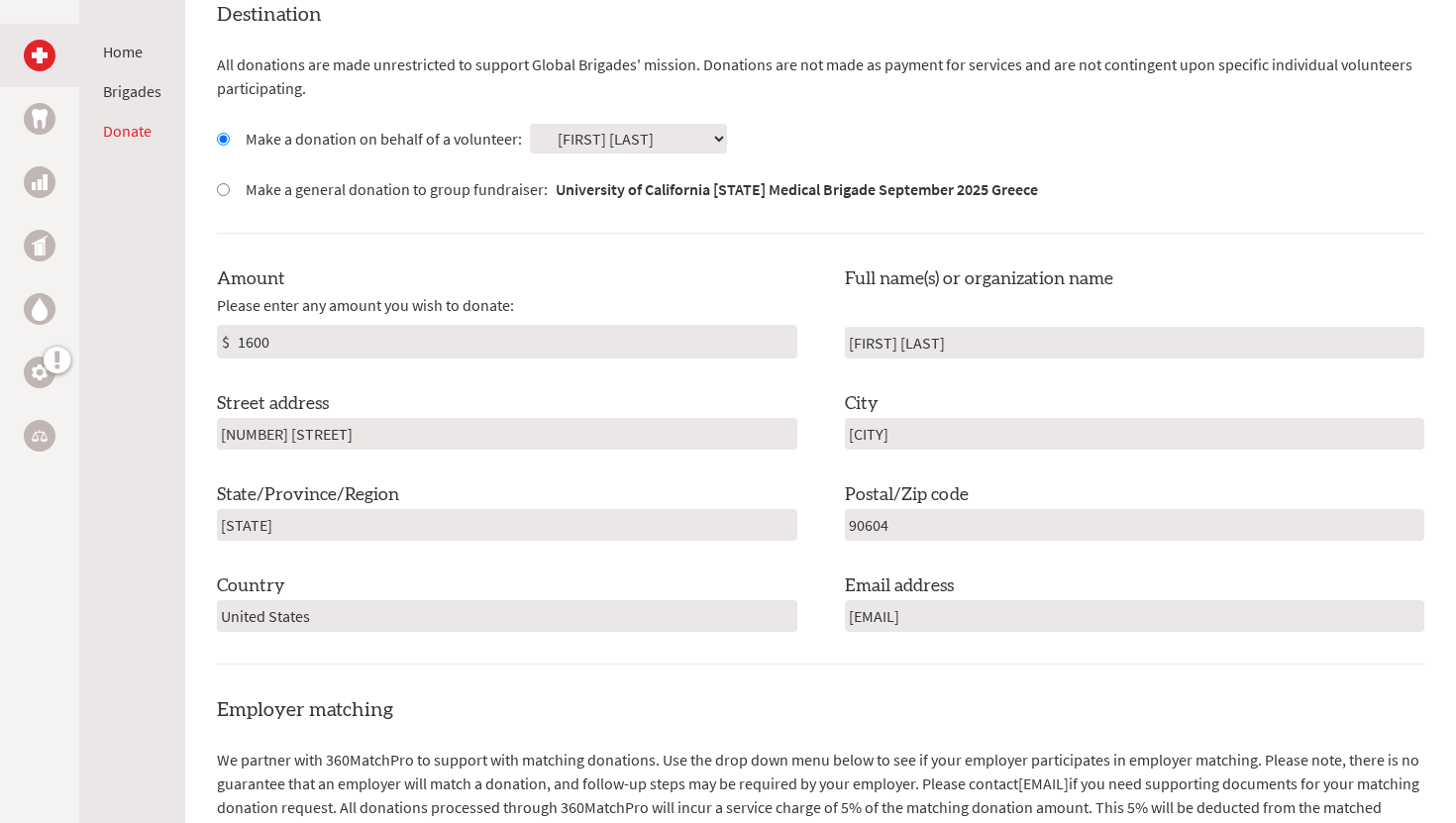click on "[EMAIL]" at bounding box center [1135, 616] 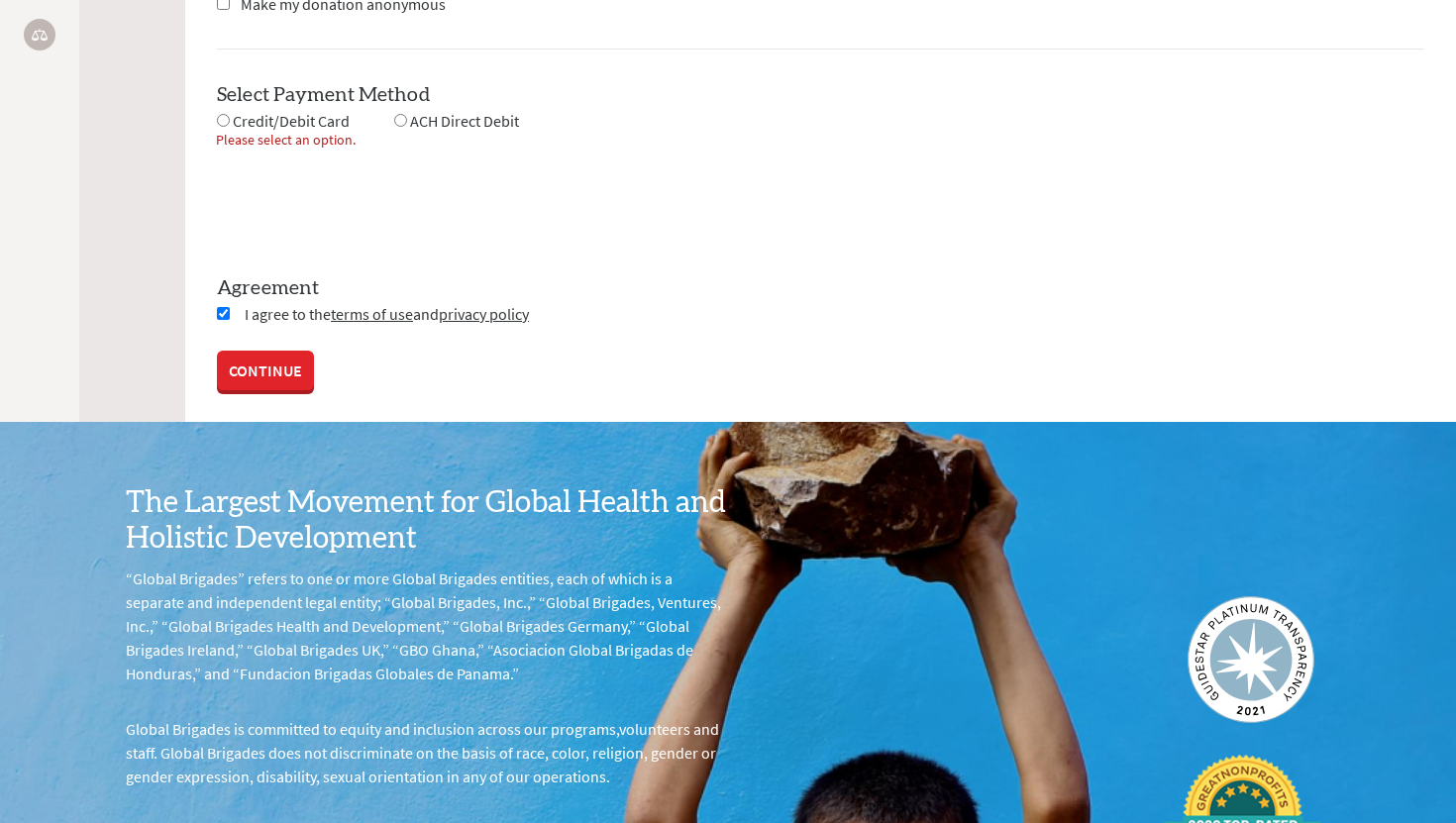 scroll, scrollTop: 1678, scrollLeft: 0, axis: vertical 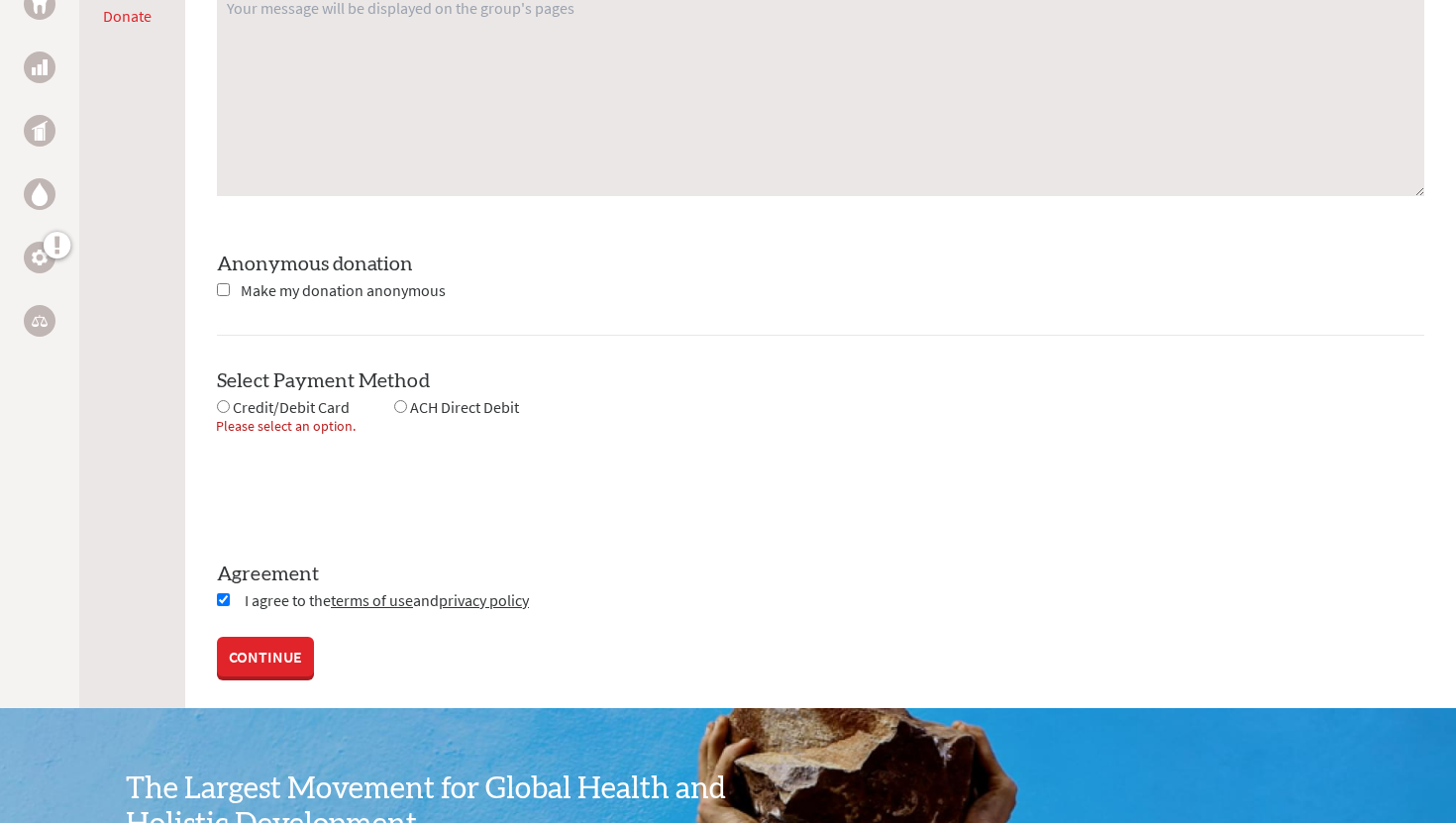 click on "Credit/Debit Card" at bounding box center (291, 407) 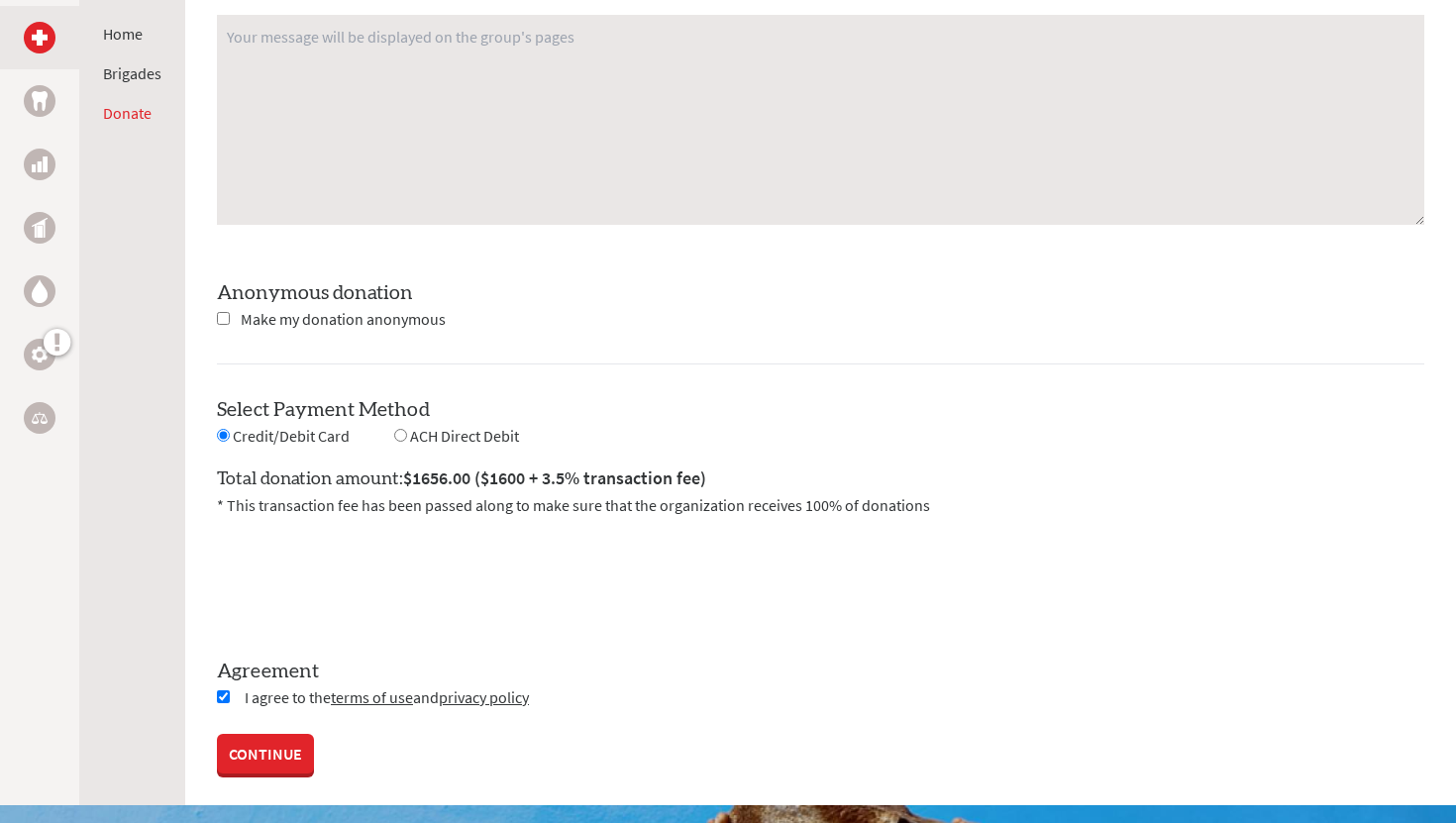 scroll, scrollTop: 1650, scrollLeft: 0, axis: vertical 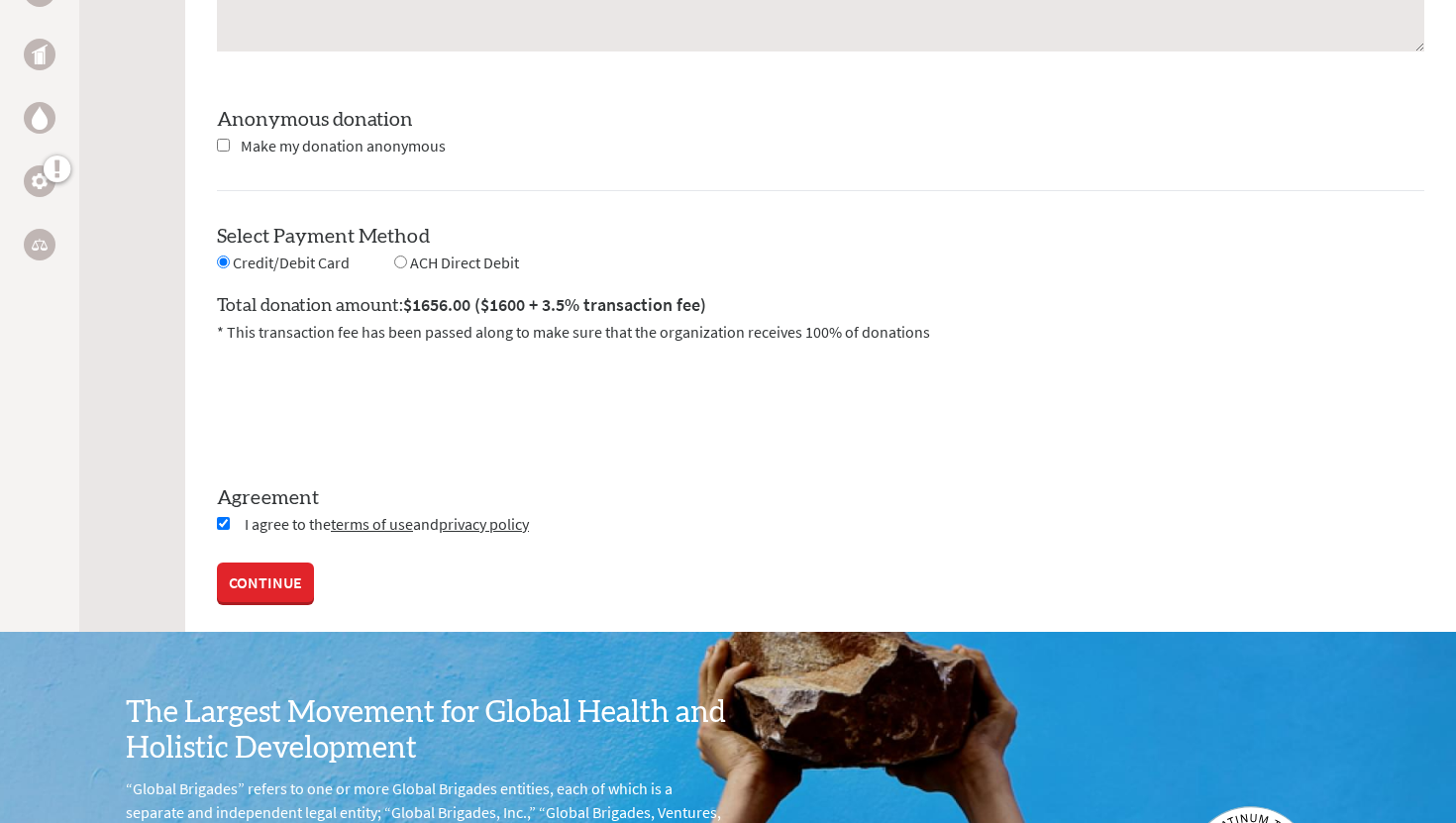 click on "CONTINUE" at bounding box center [265, 582] 